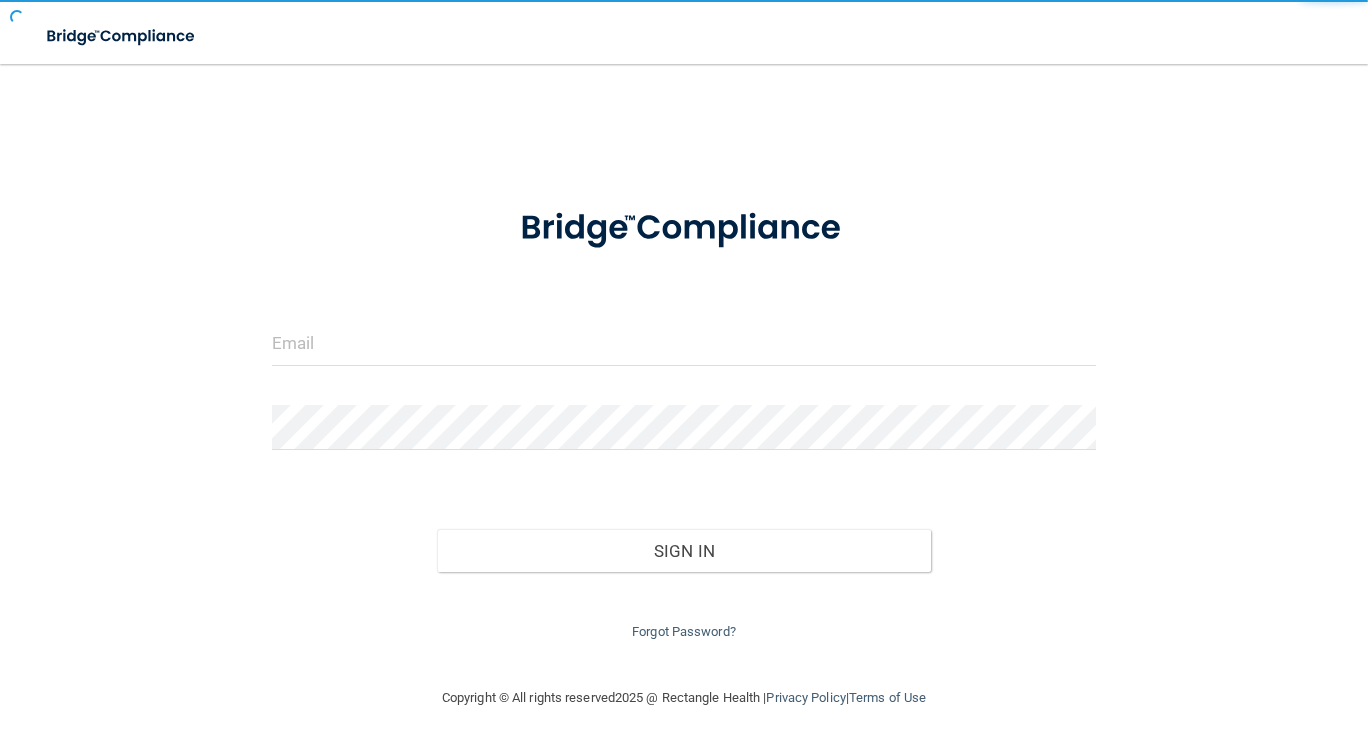 scroll, scrollTop: 0, scrollLeft: 0, axis: both 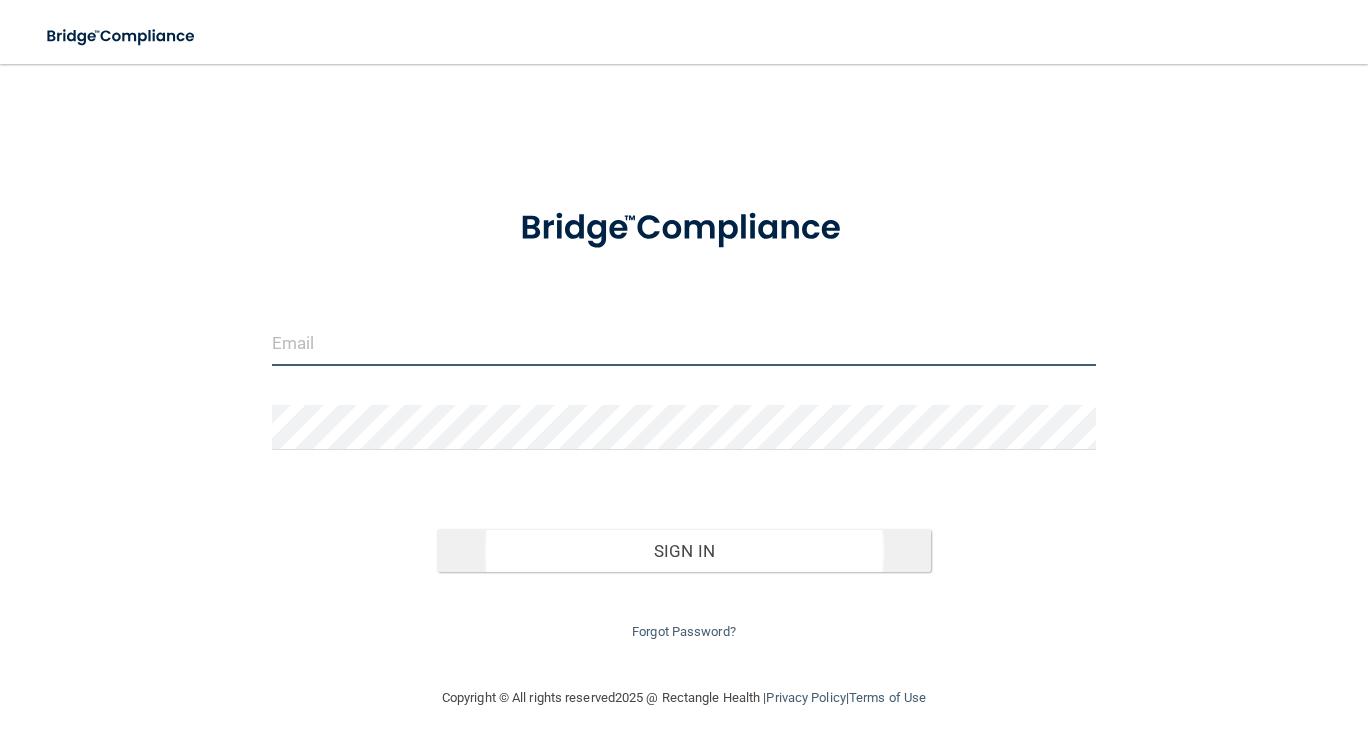 type on "[USERNAME]@[EXAMPLE].com" 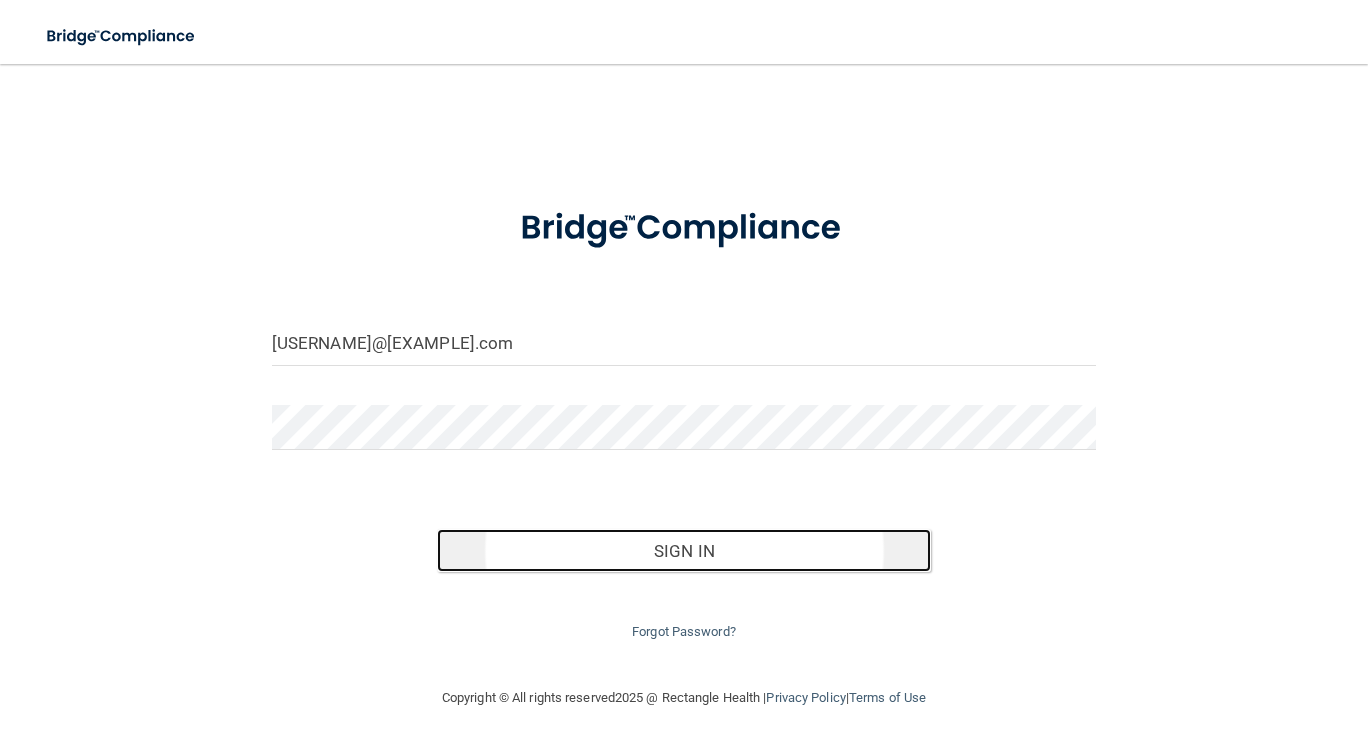 click on "Sign In" at bounding box center [684, 551] 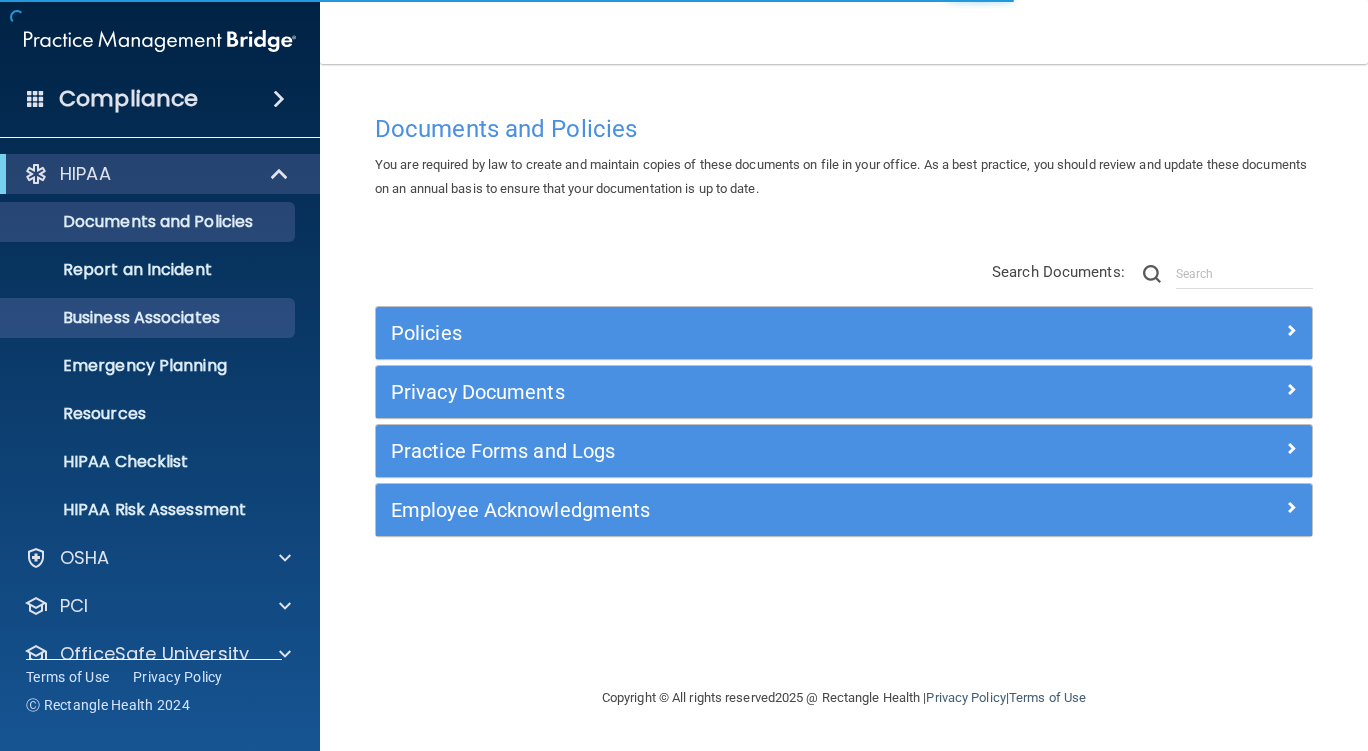 scroll, scrollTop: 79, scrollLeft: 0, axis: vertical 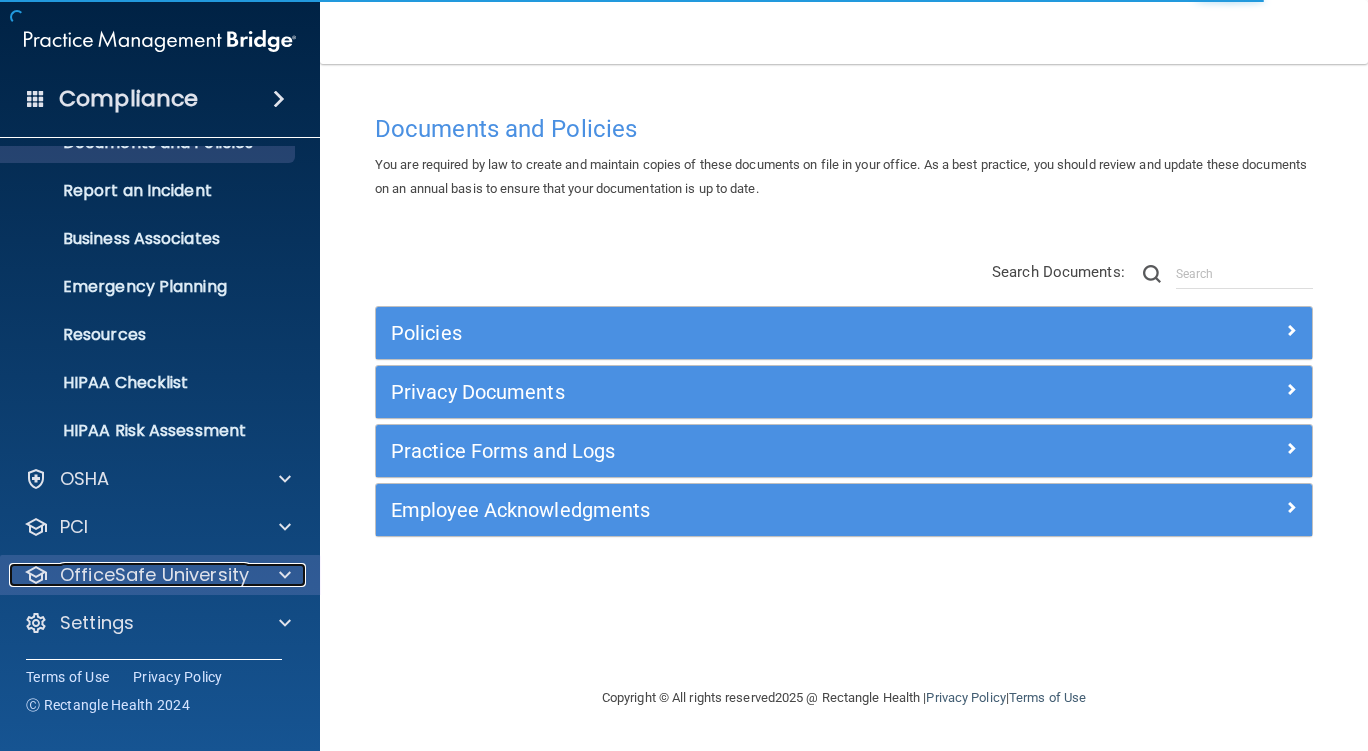 click at bounding box center [282, 575] 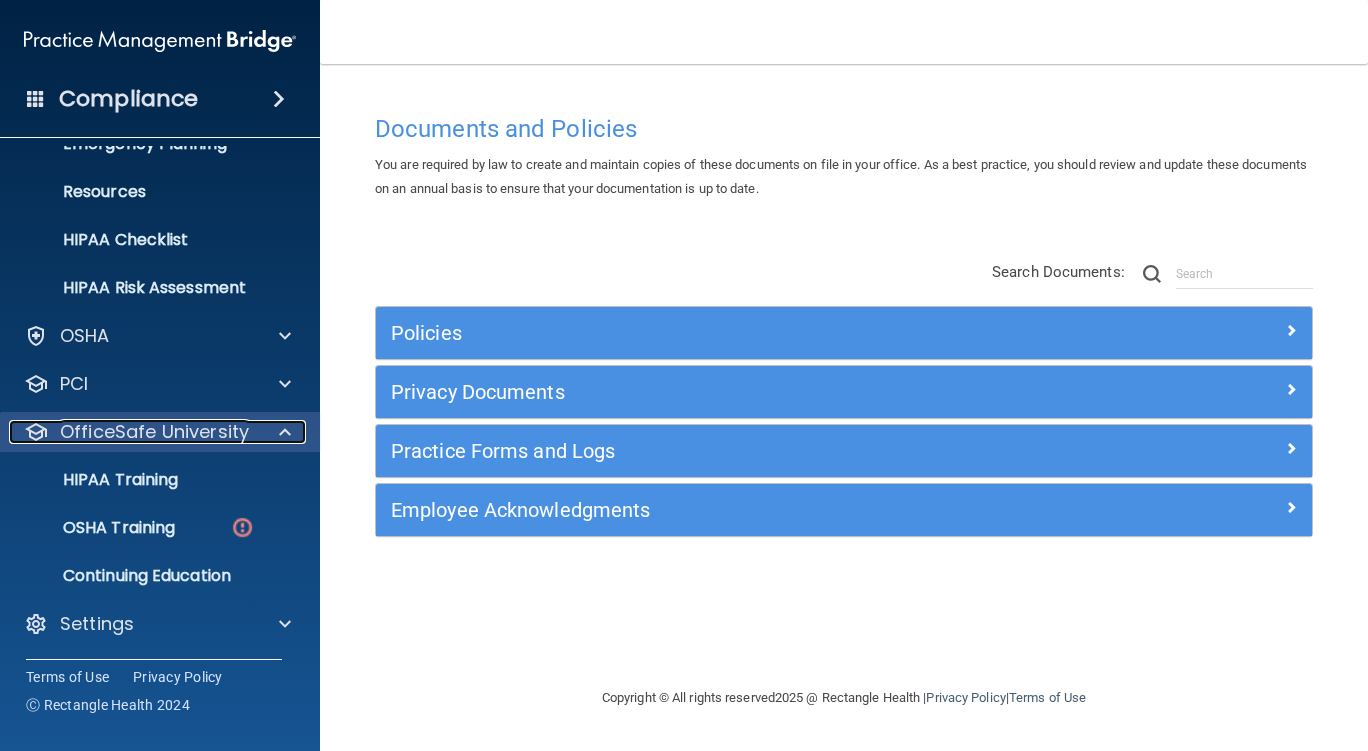 scroll, scrollTop: 214, scrollLeft: 0, axis: vertical 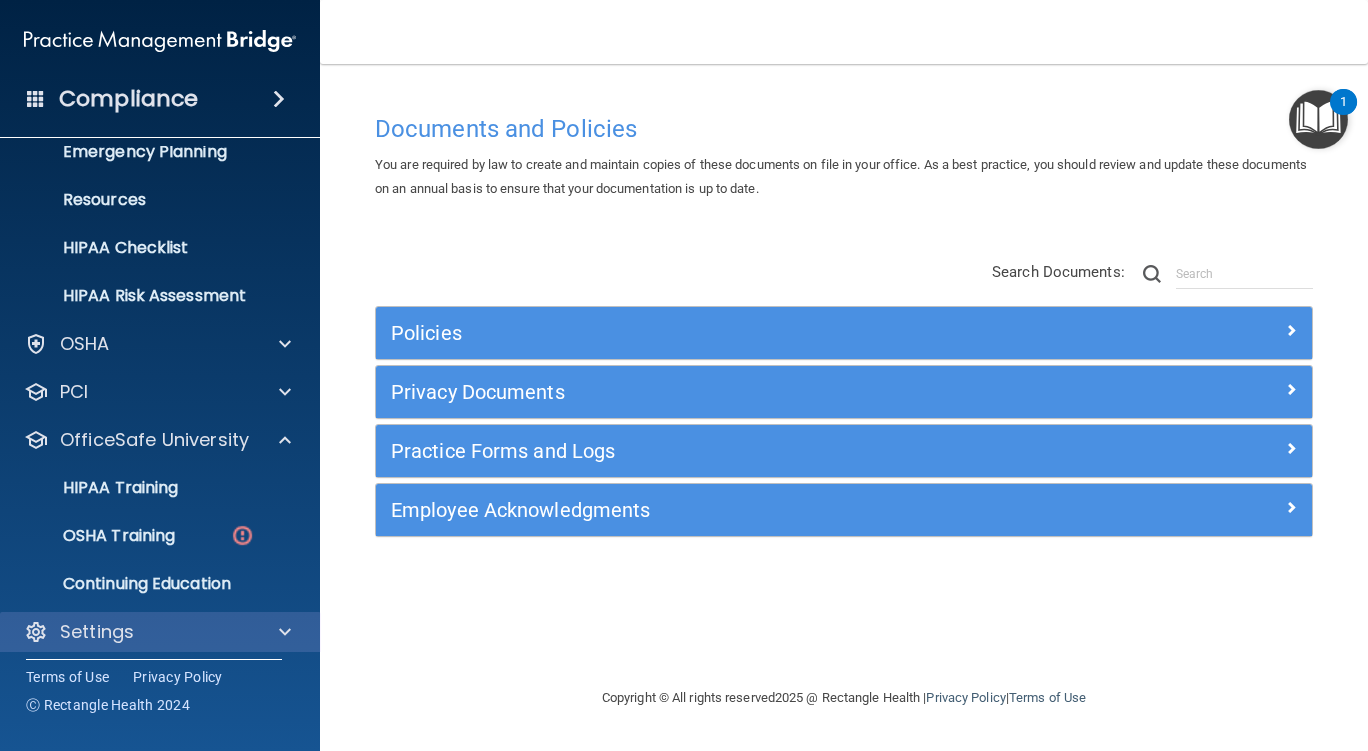 click on "Settings" at bounding box center [160, 632] 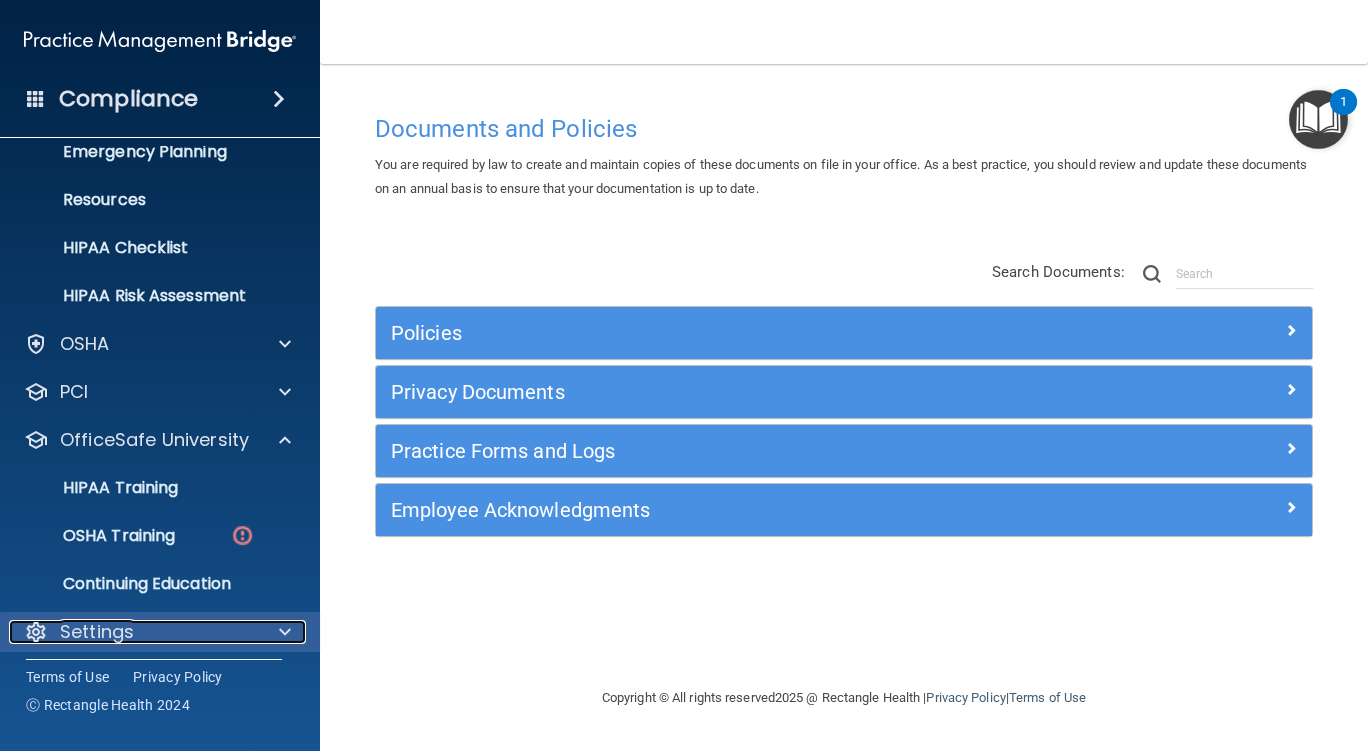 click at bounding box center [285, 632] 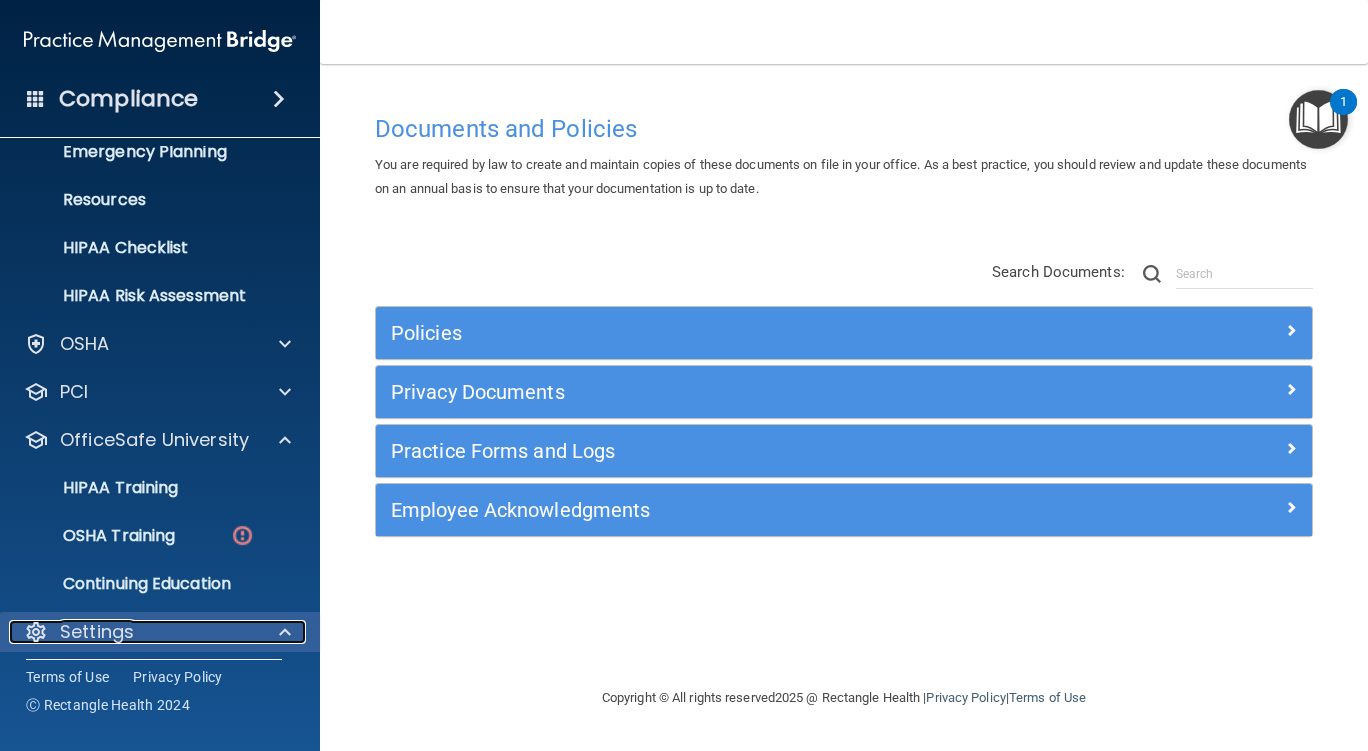 scroll, scrollTop: 414, scrollLeft: 0, axis: vertical 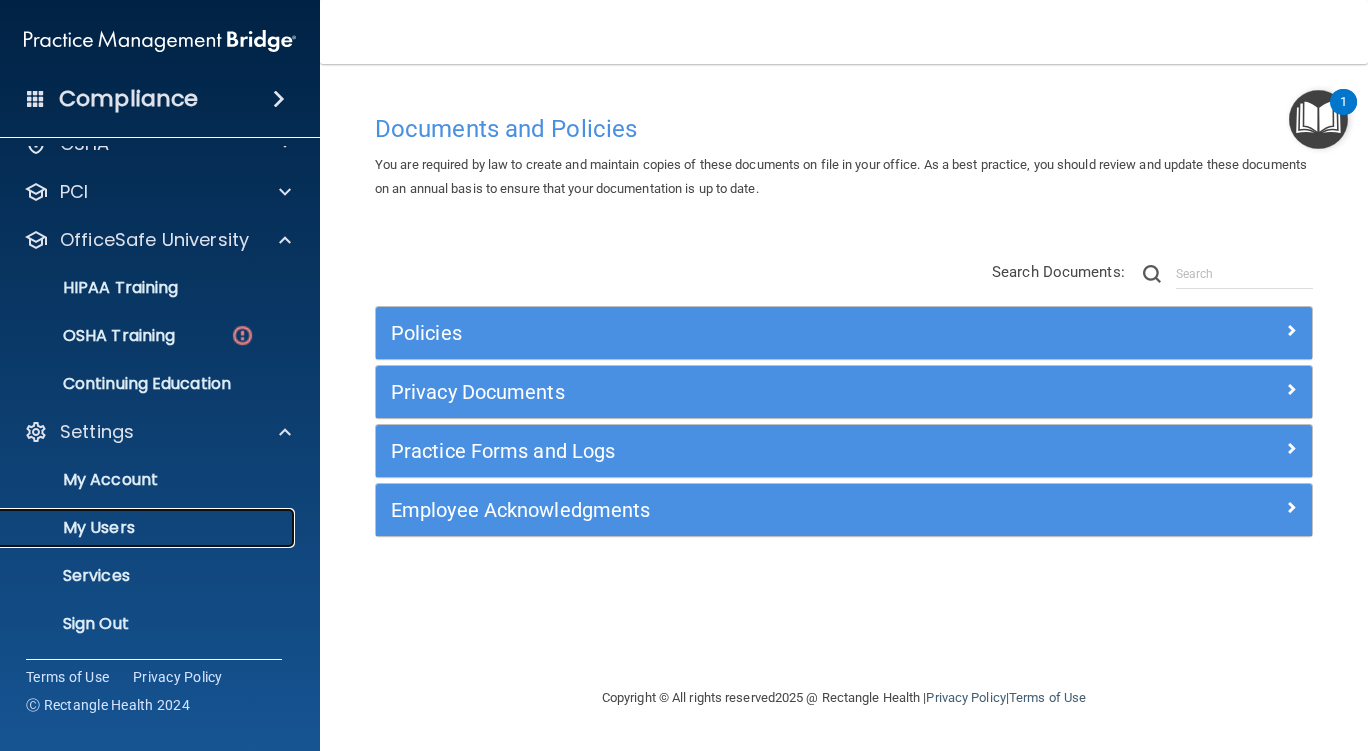 click on "My Users" at bounding box center (149, 528) 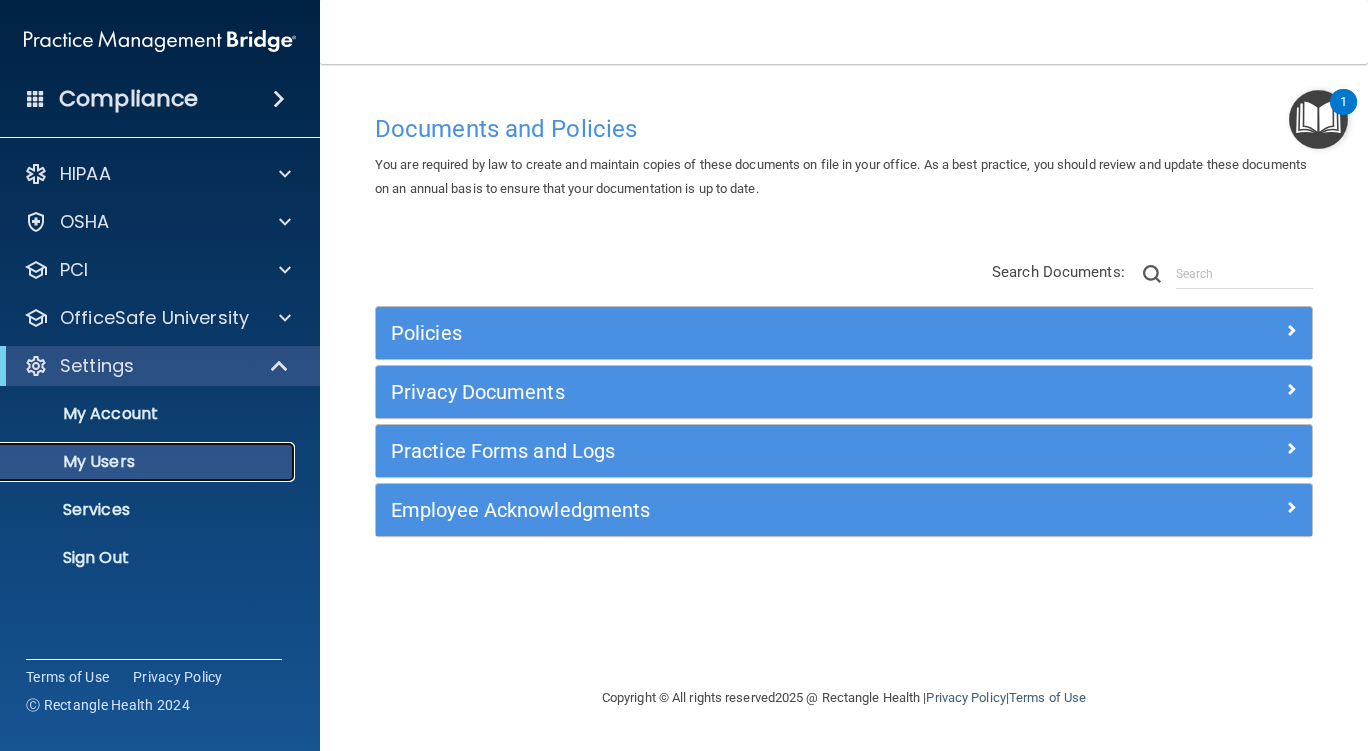 scroll, scrollTop: 0, scrollLeft: 0, axis: both 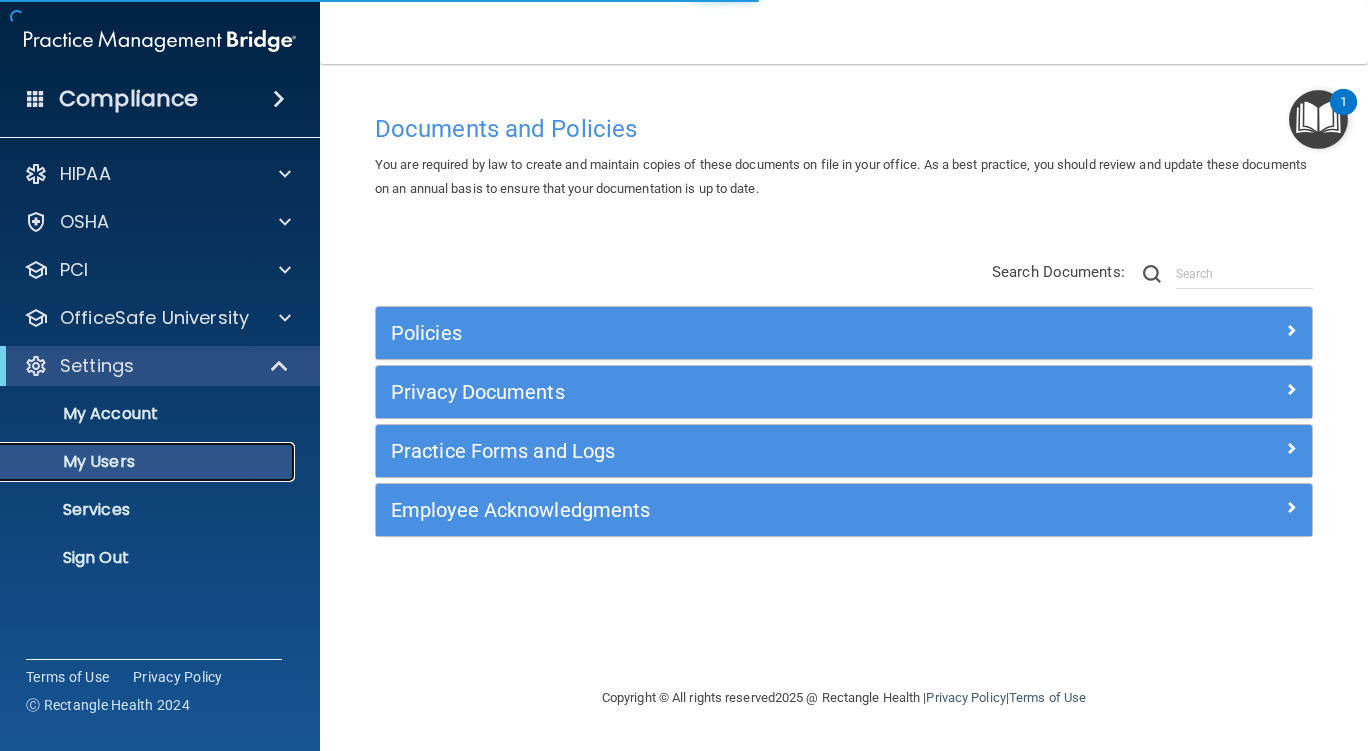 select on "20" 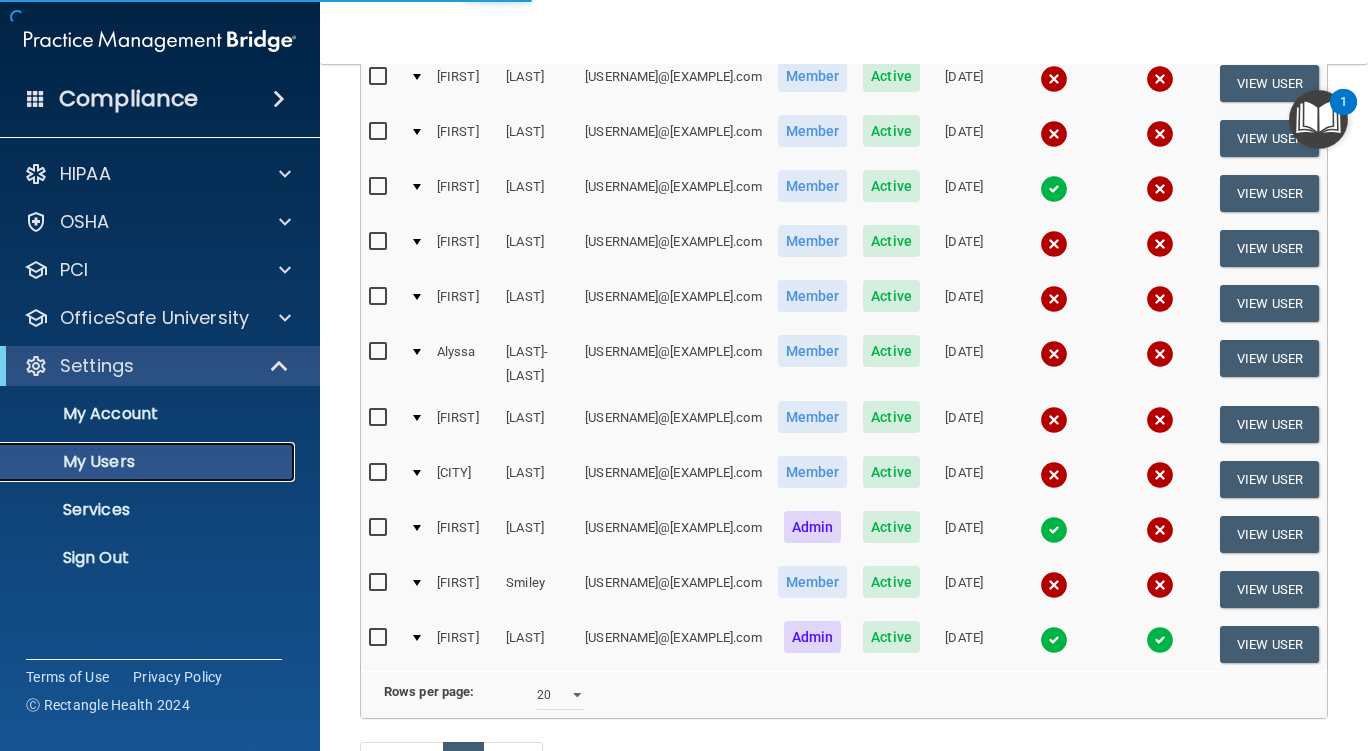 scroll, scrollTop: 291, scrollLeft: 0, axis: vertical 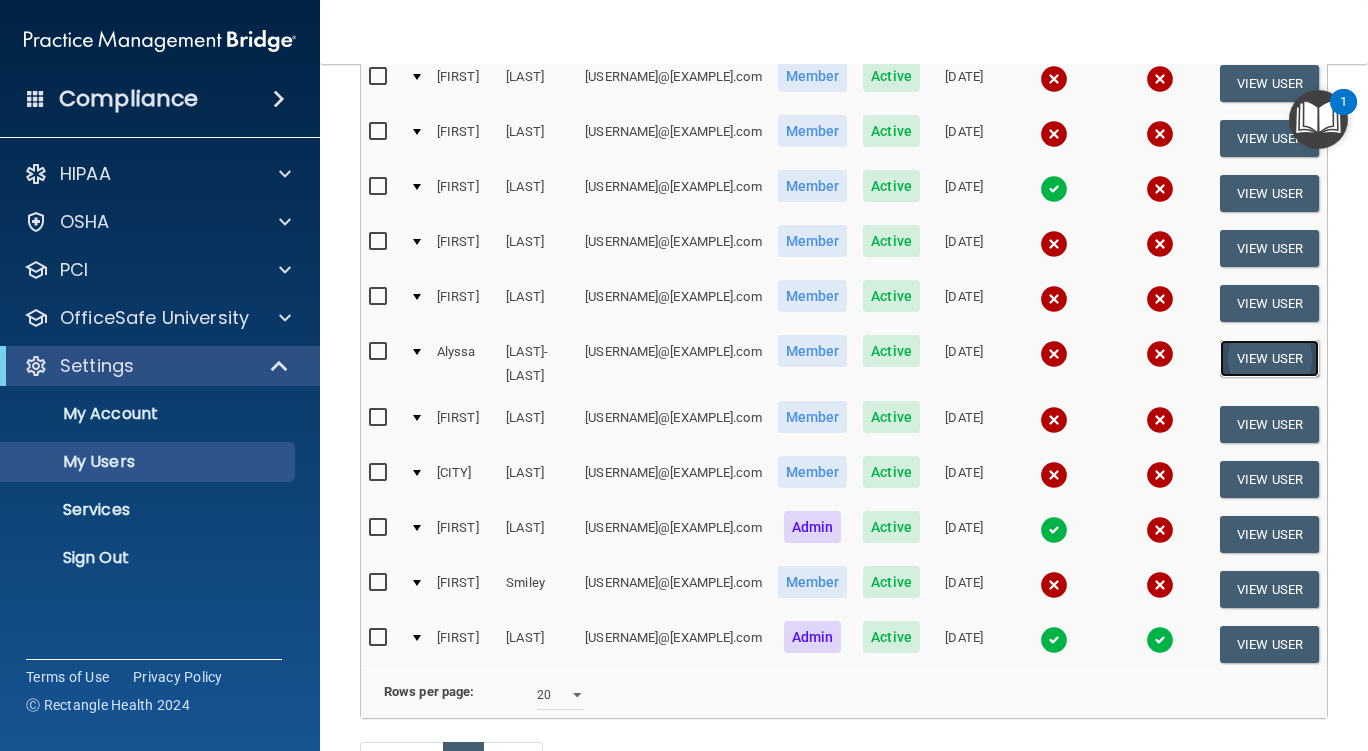 click on "View User" at bounding box center [1269, 358] 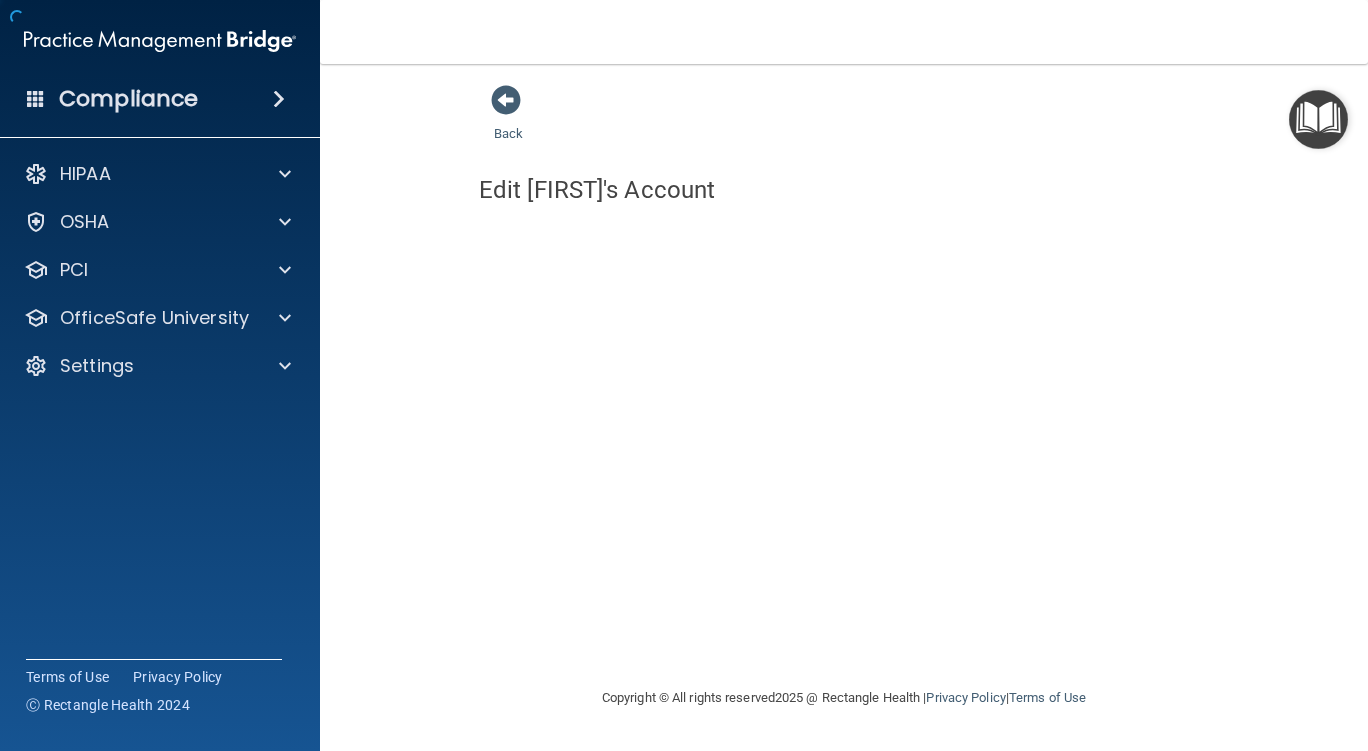 scroll, scrollTop: 0, scrollLeft: 0, axis: both 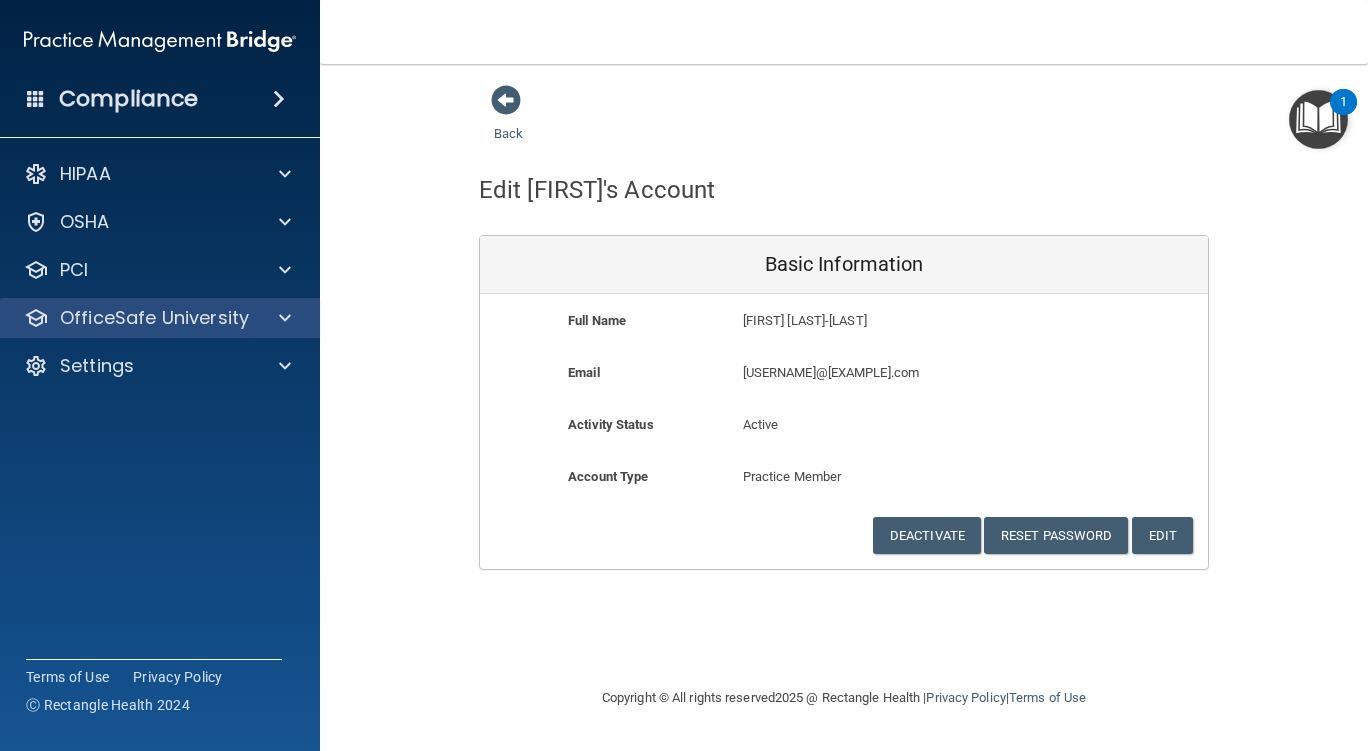 click on "OfficeSafe University" at bounding box center [160, 318] 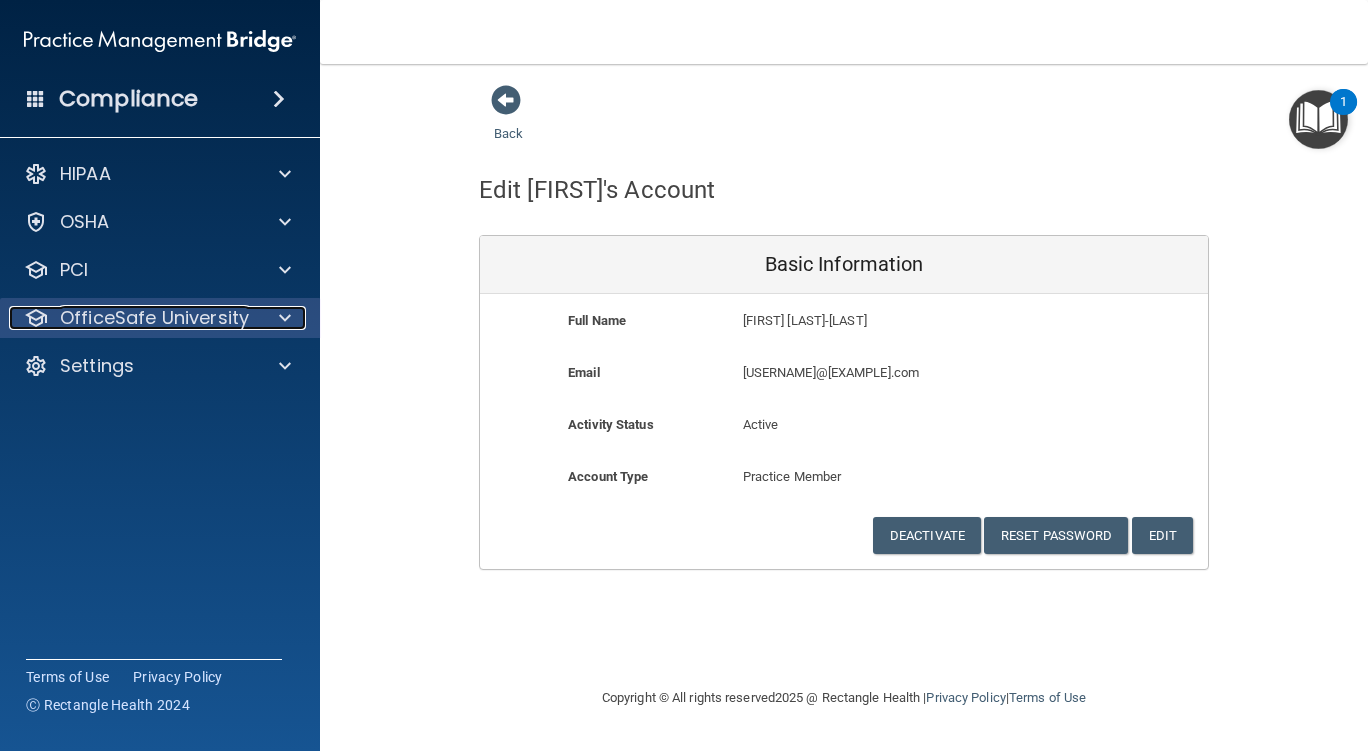 click at bounding box center (282, 318) 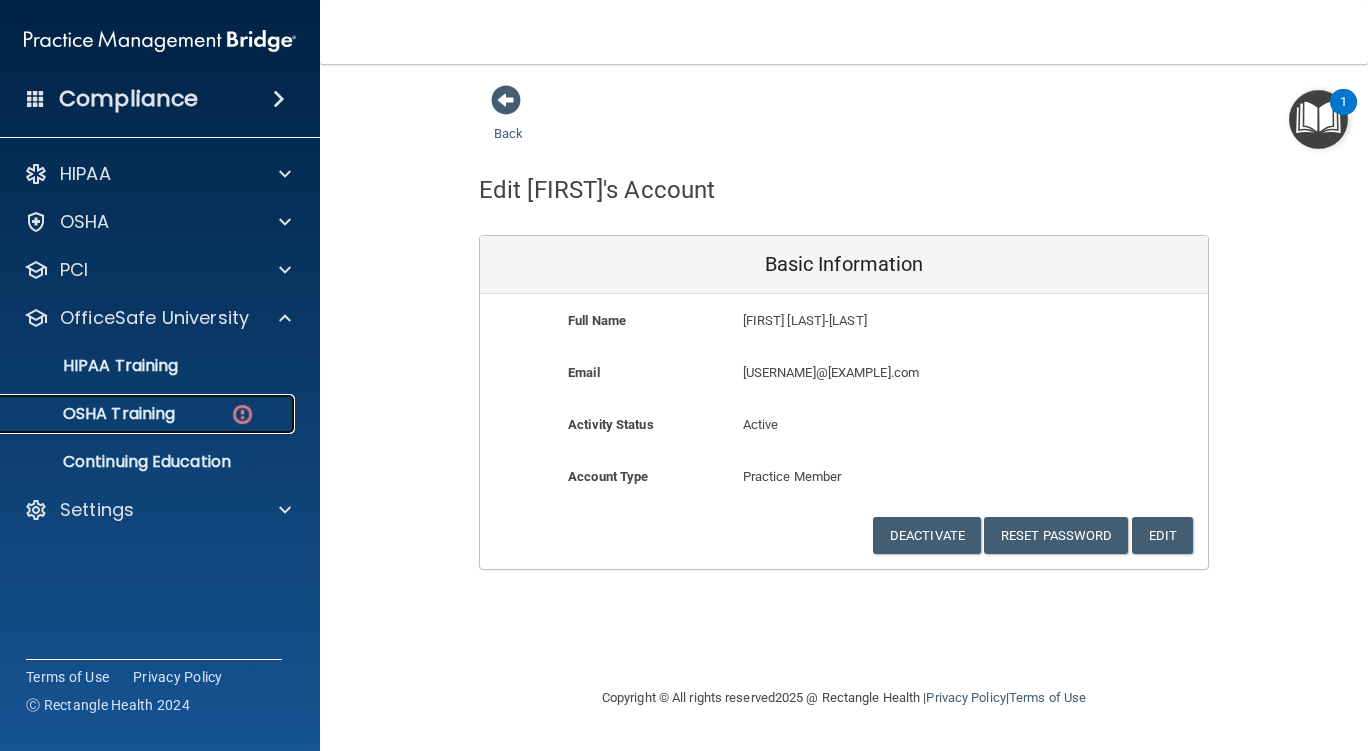 click on "OSHA Training" at bounding box center (149, 414) 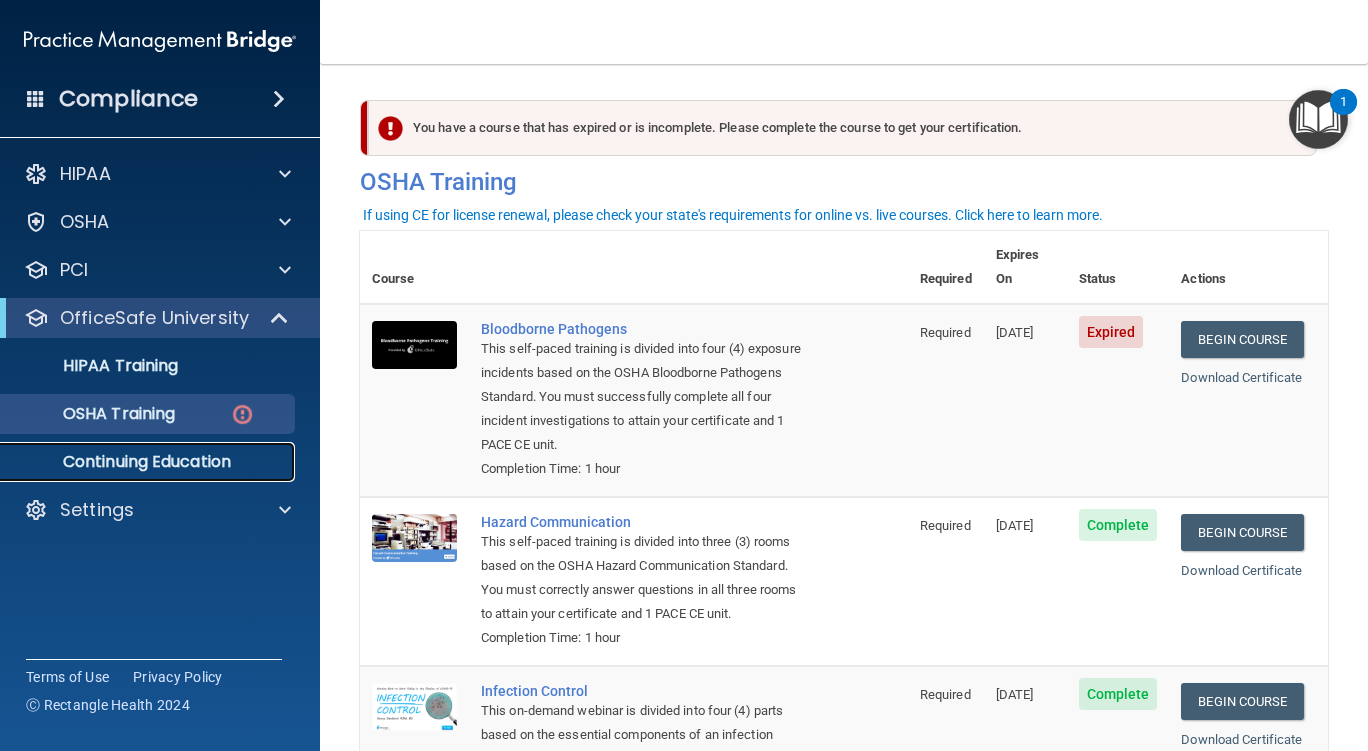 click on "Continuing Education" at bounding box center (137, 462) 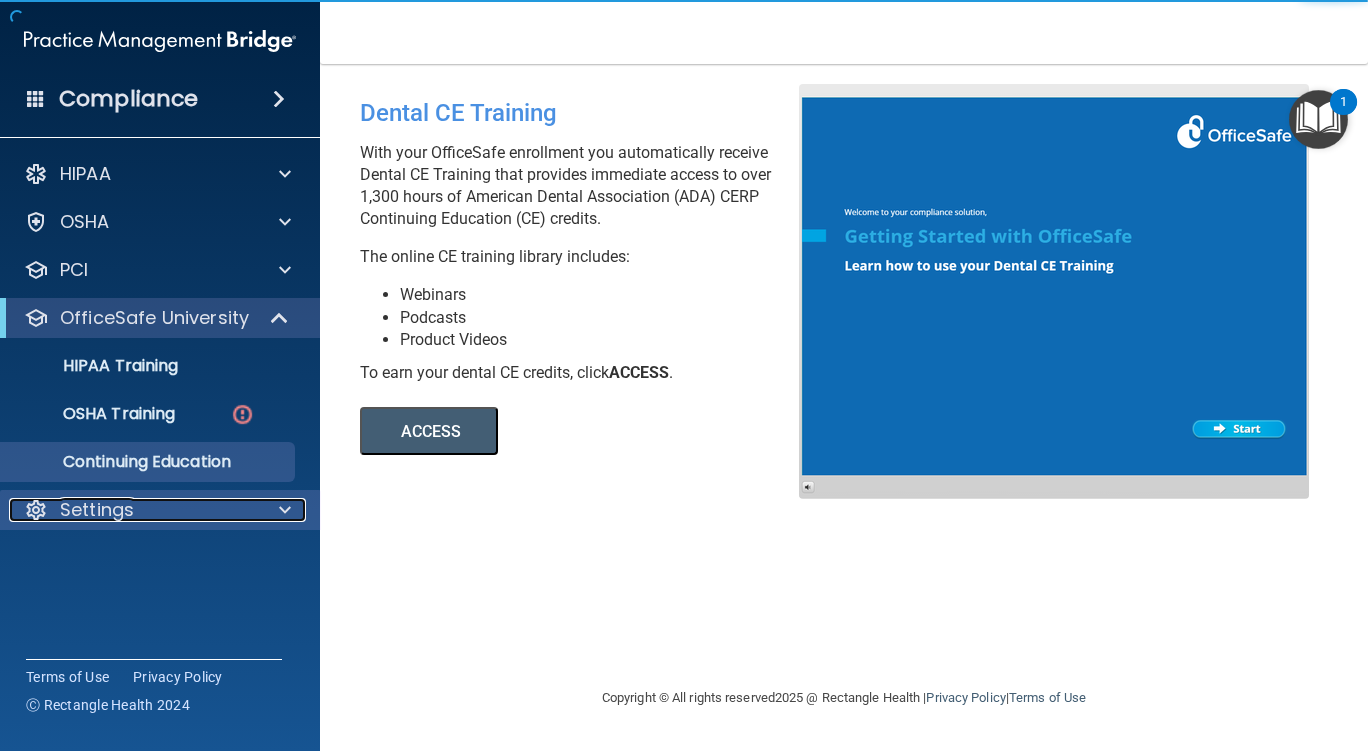 click on "Settings" at bounding box center (97, 510) 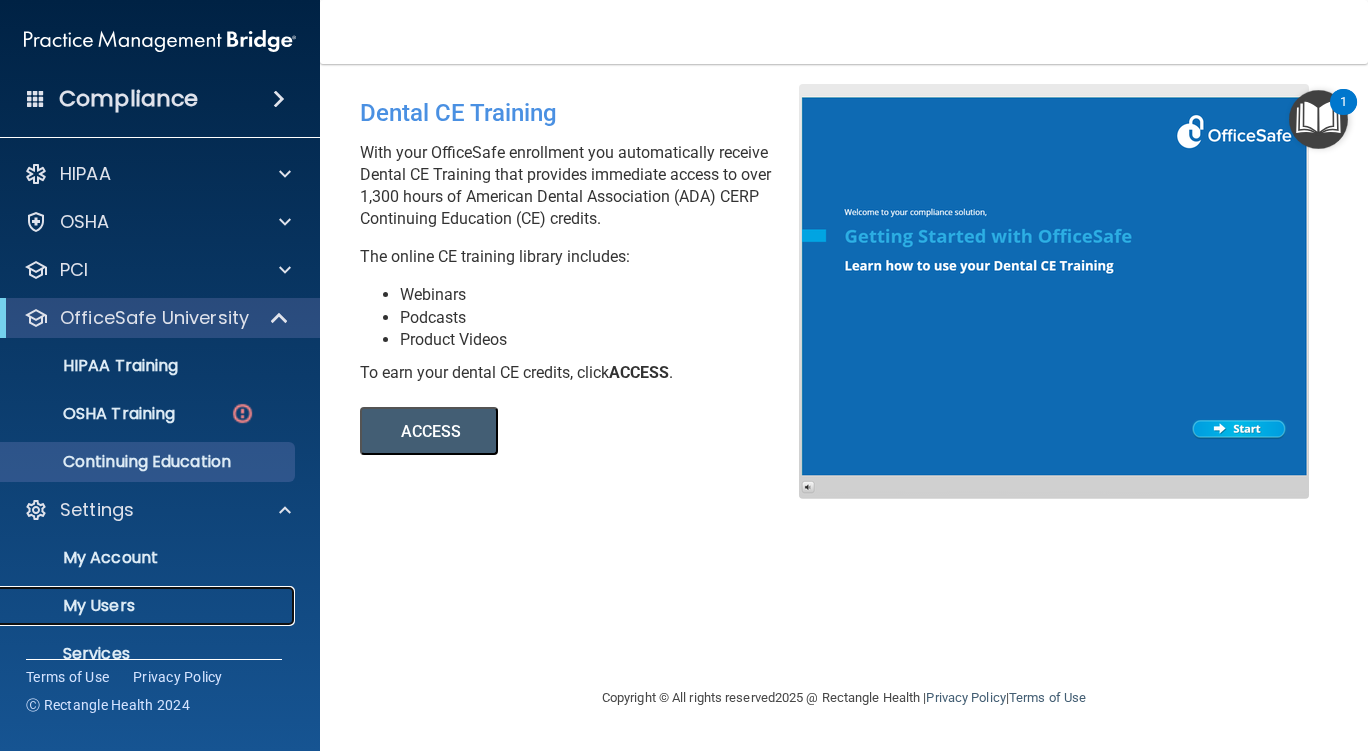 click on "My Users" at bounding box center [149, 606] 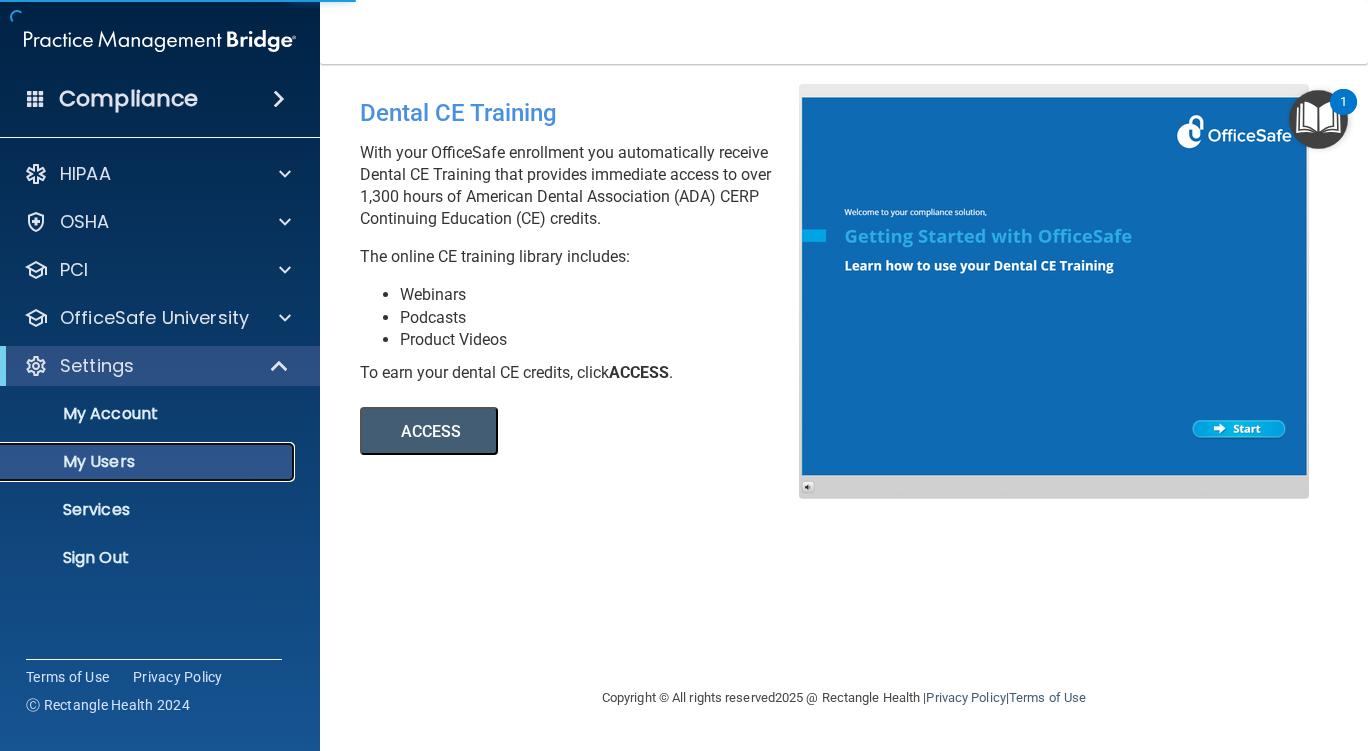 select on "20" 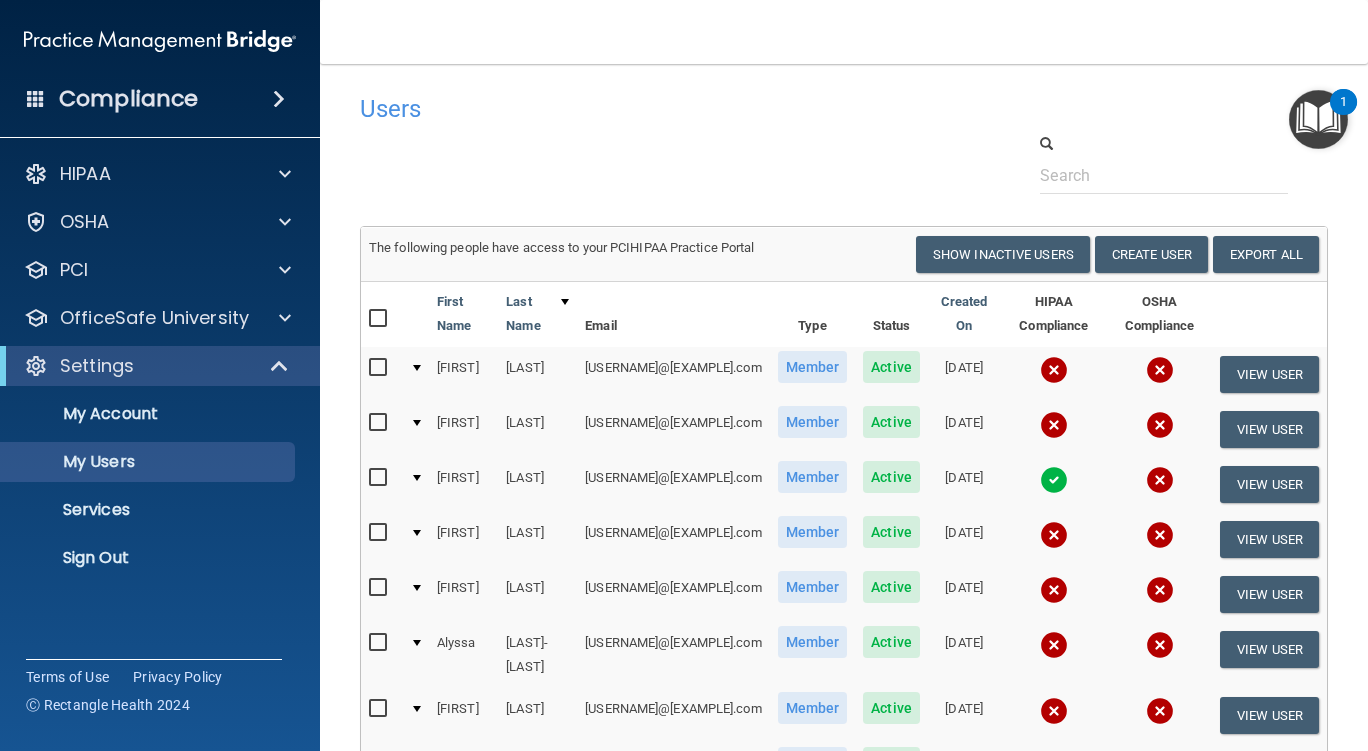 click on "[LAST]-[LAST]" at bounding box center [537, 655] 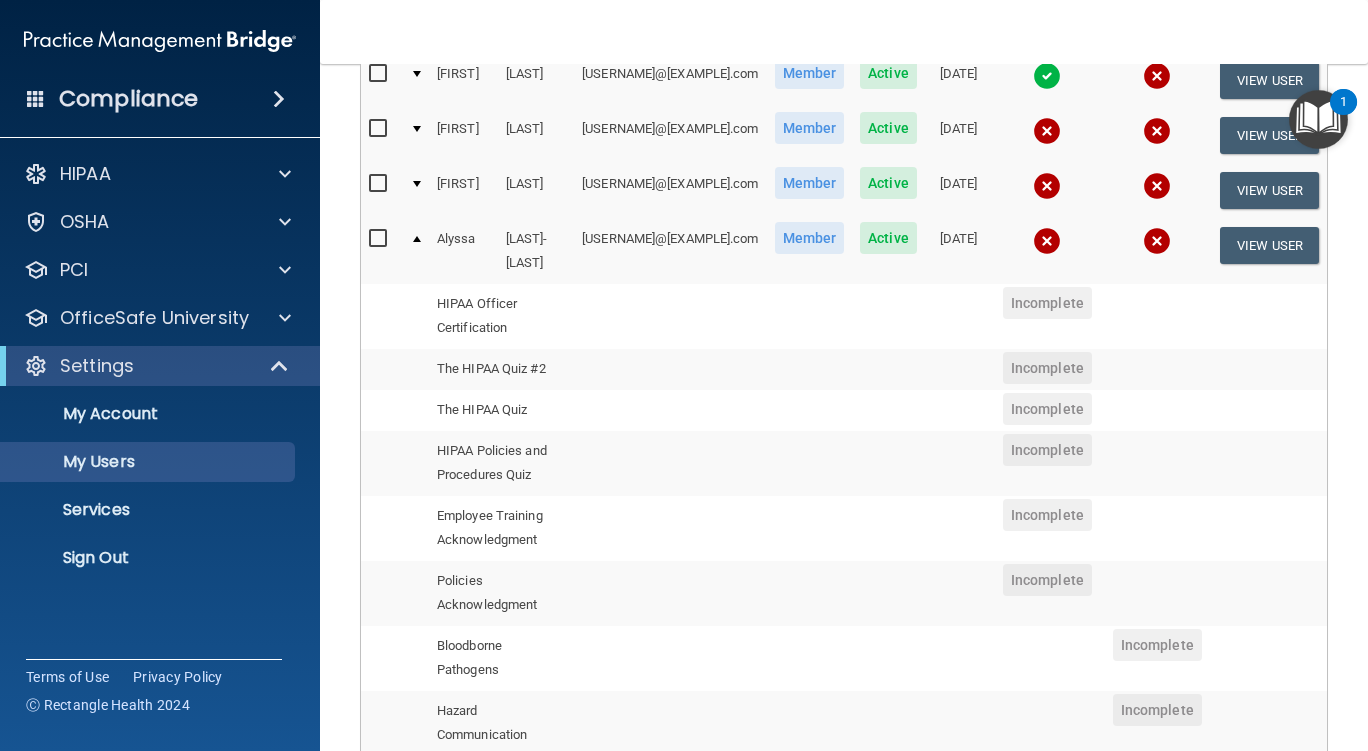click at bounding box center (380, 239) 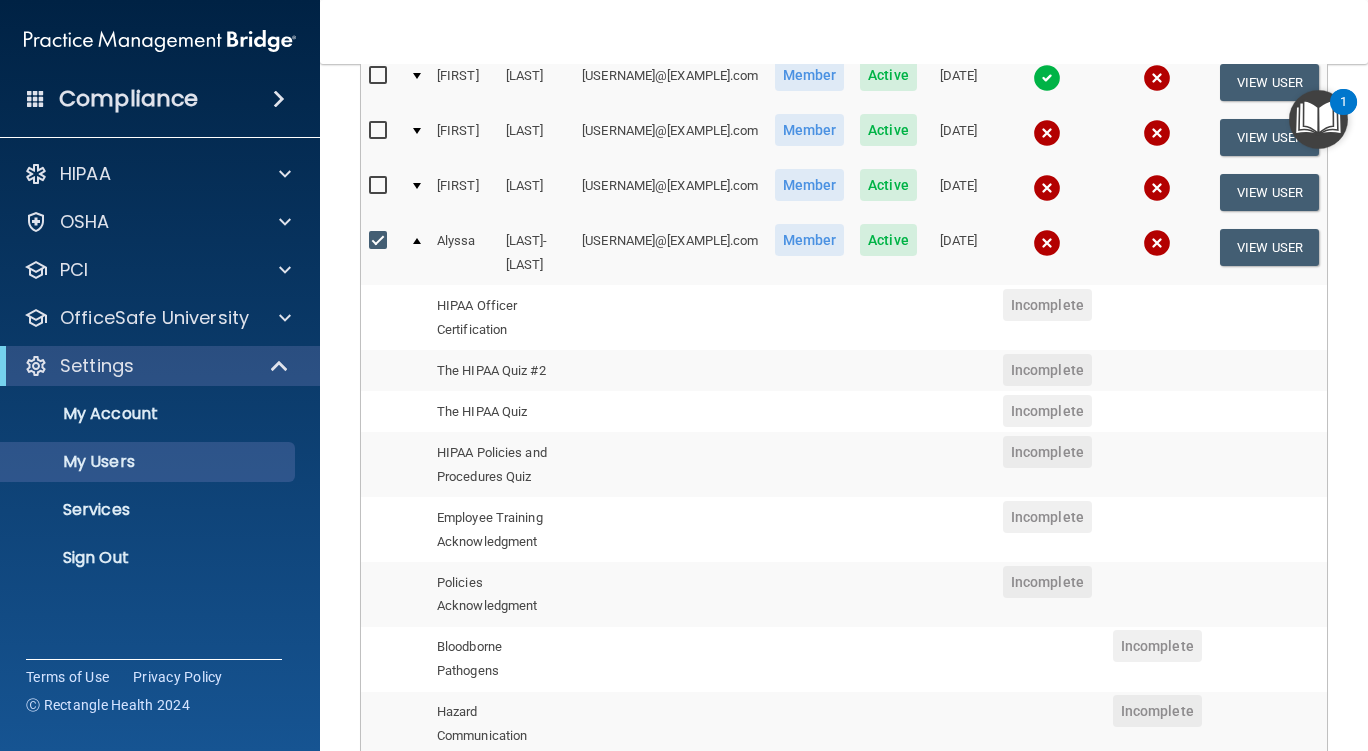 scroll, scrollTop: 405, scrollLeft: 0, axis: vertical 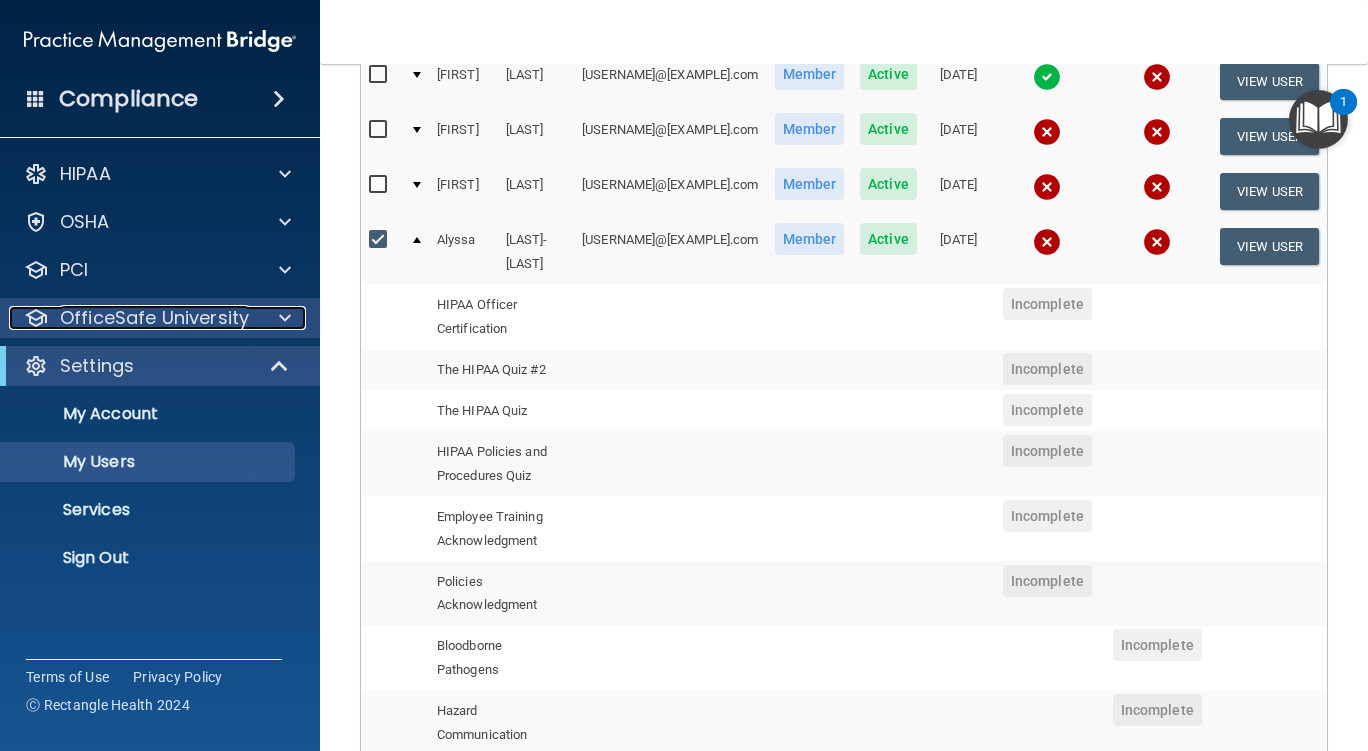 drag, startPoint x: 346, startPoint y: 238, endPoint x: 175, endPoint y: 323, distance: 190.96072 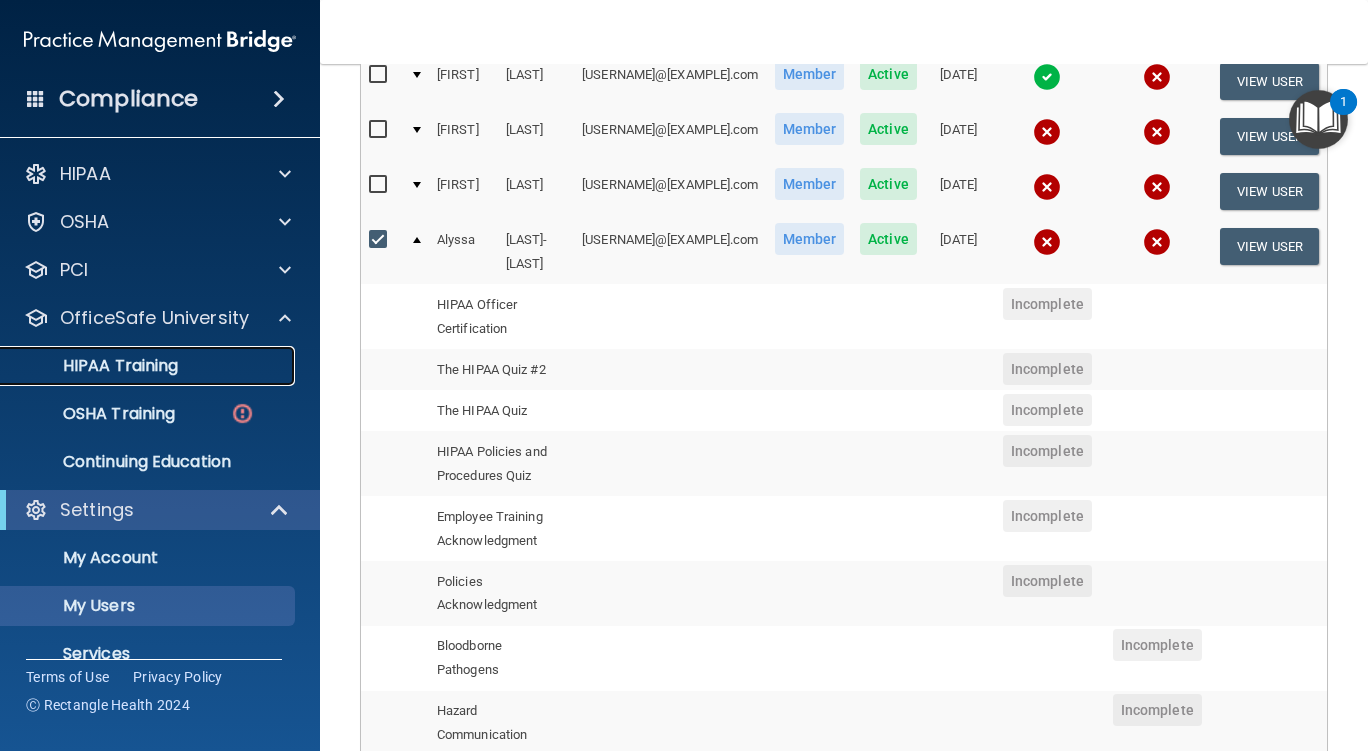 click on "HIPAA Training" at bounding box center [137, 366] 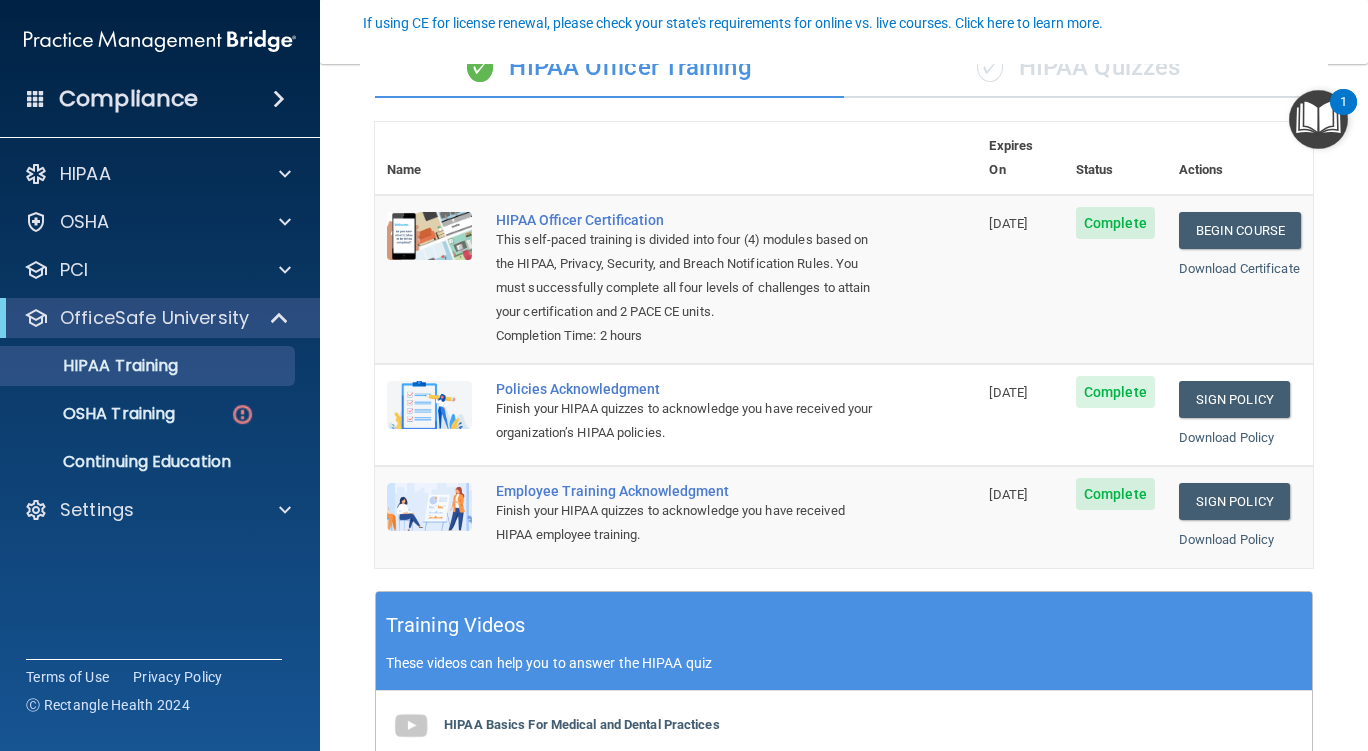 scroll, scrollTop: 180, scrollLeft: 0, axis: vertical 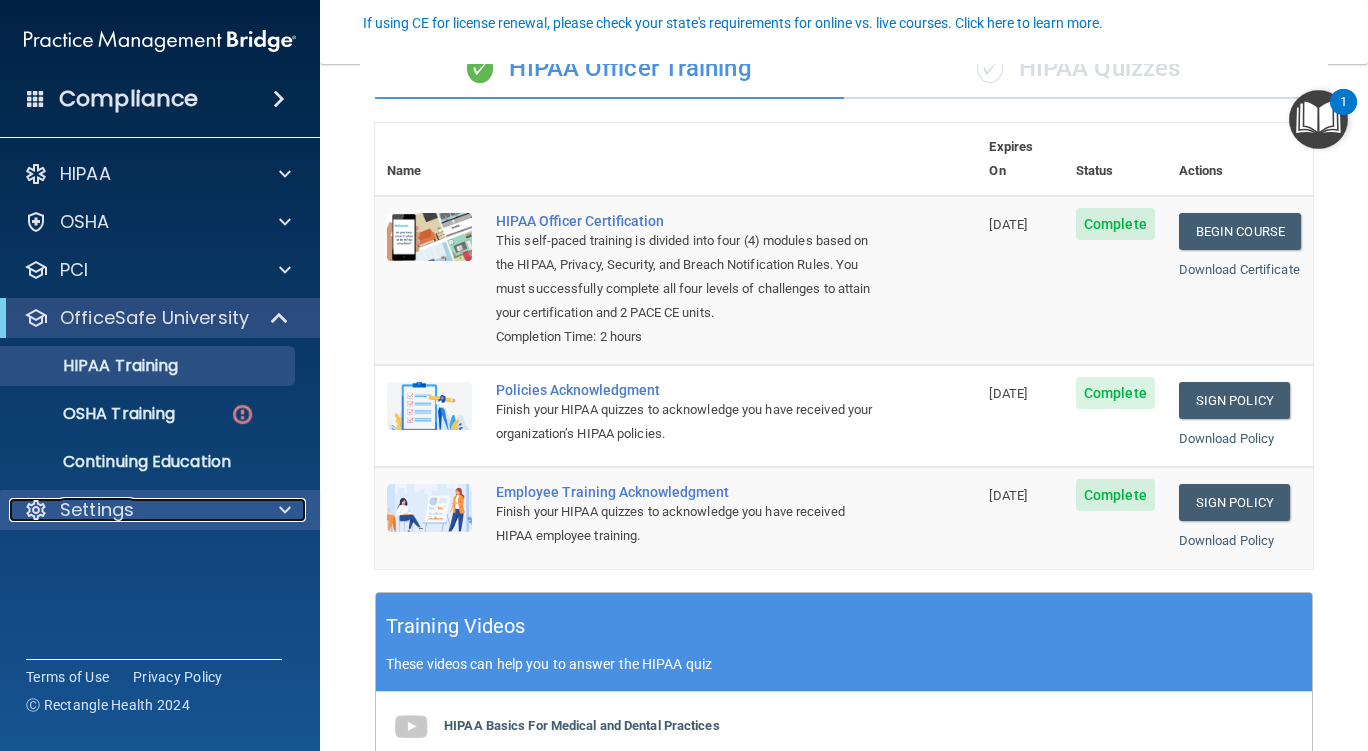 click on "Settings" at bounding box center (133, 510) 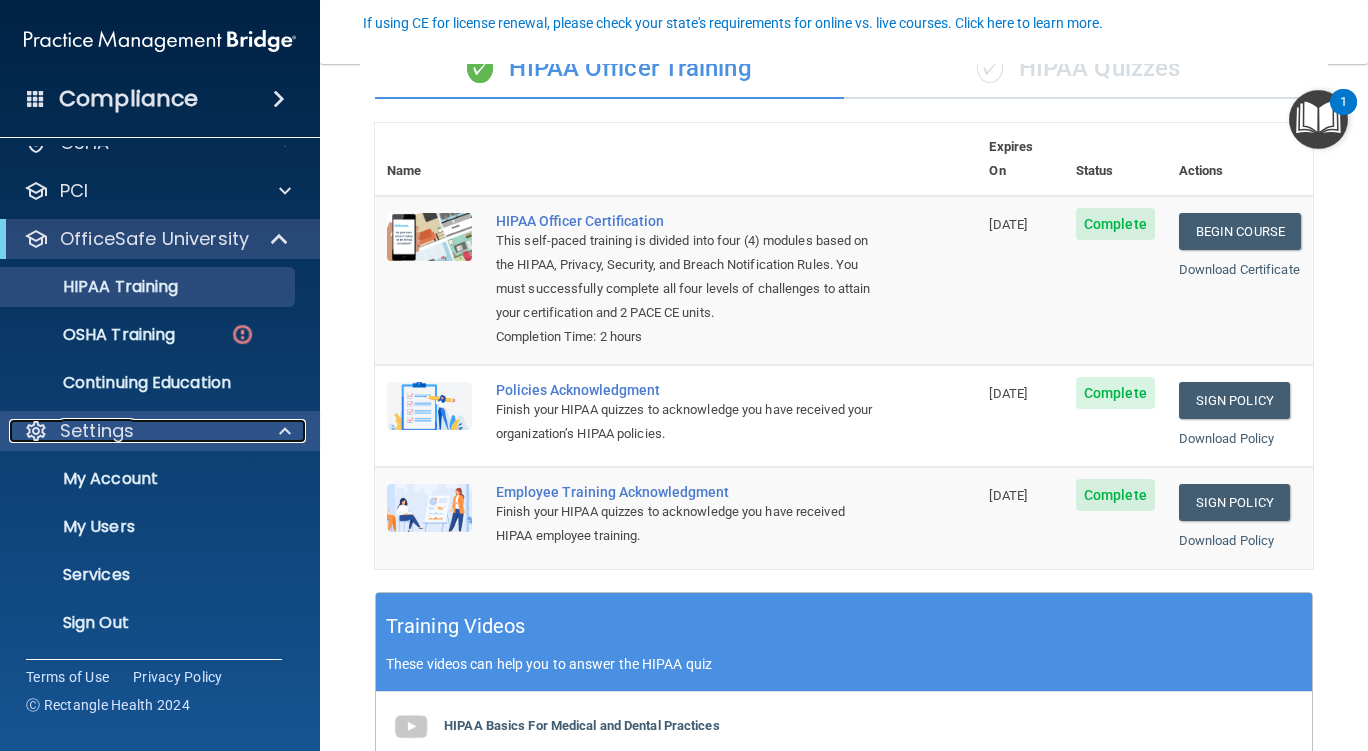 scroll, scrollTop: 71, scrollLeft: 0, axis: vertical 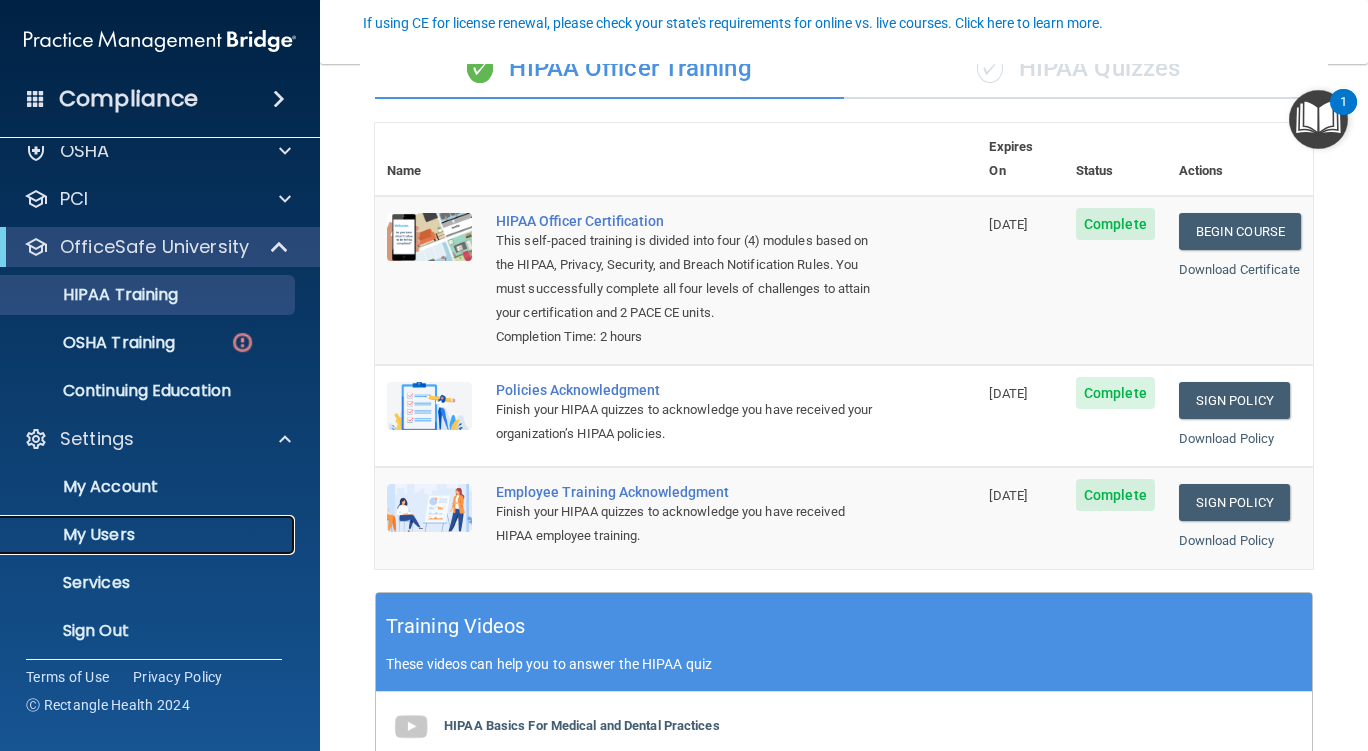 click on "My Users" at bounding box center (137, 535) 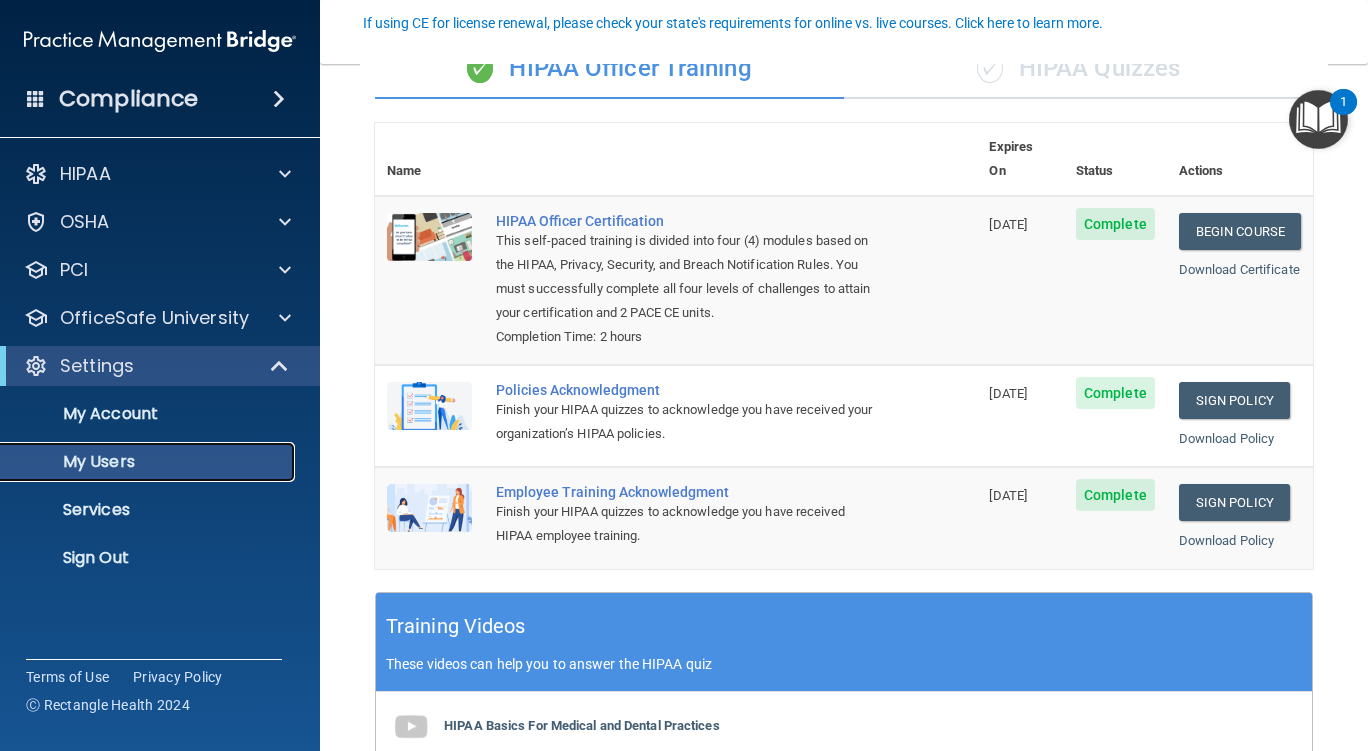 scroll, scrollTop: 0, scrollLeft: 0, axis: both 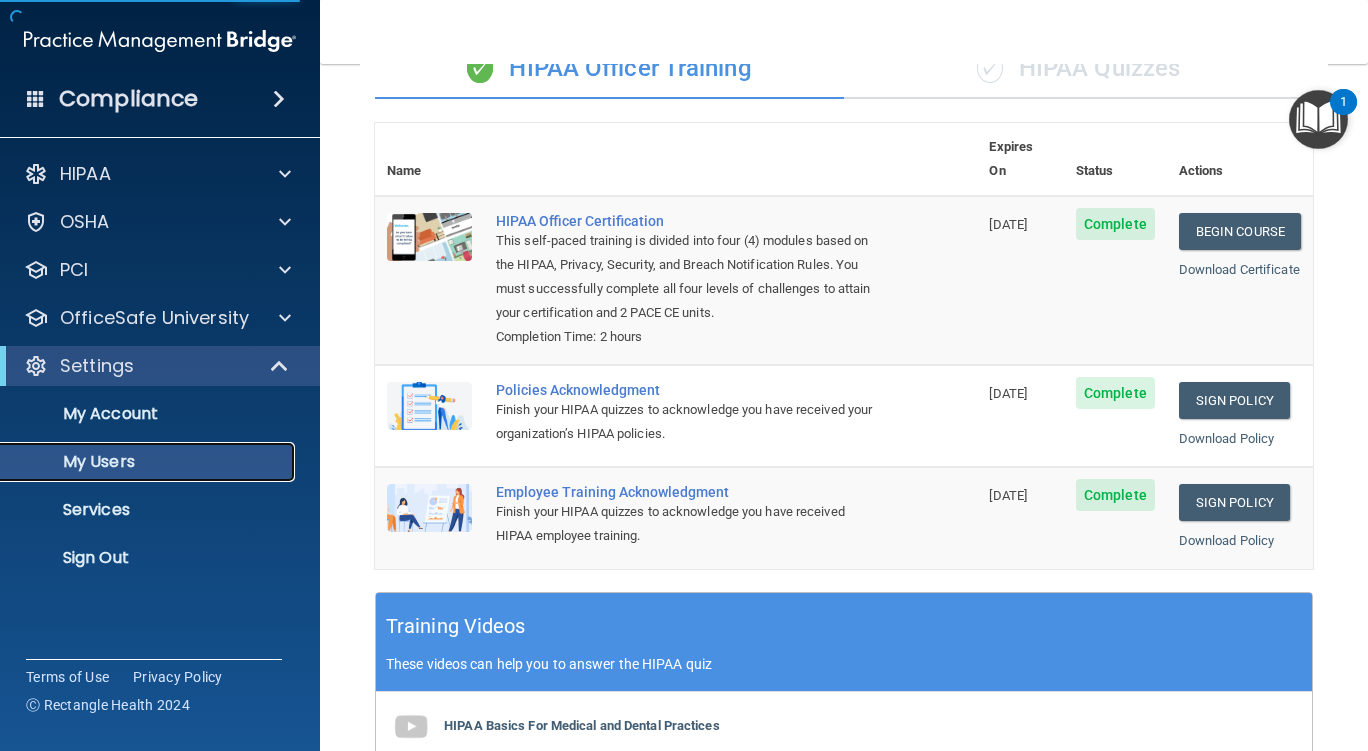 select on "20" 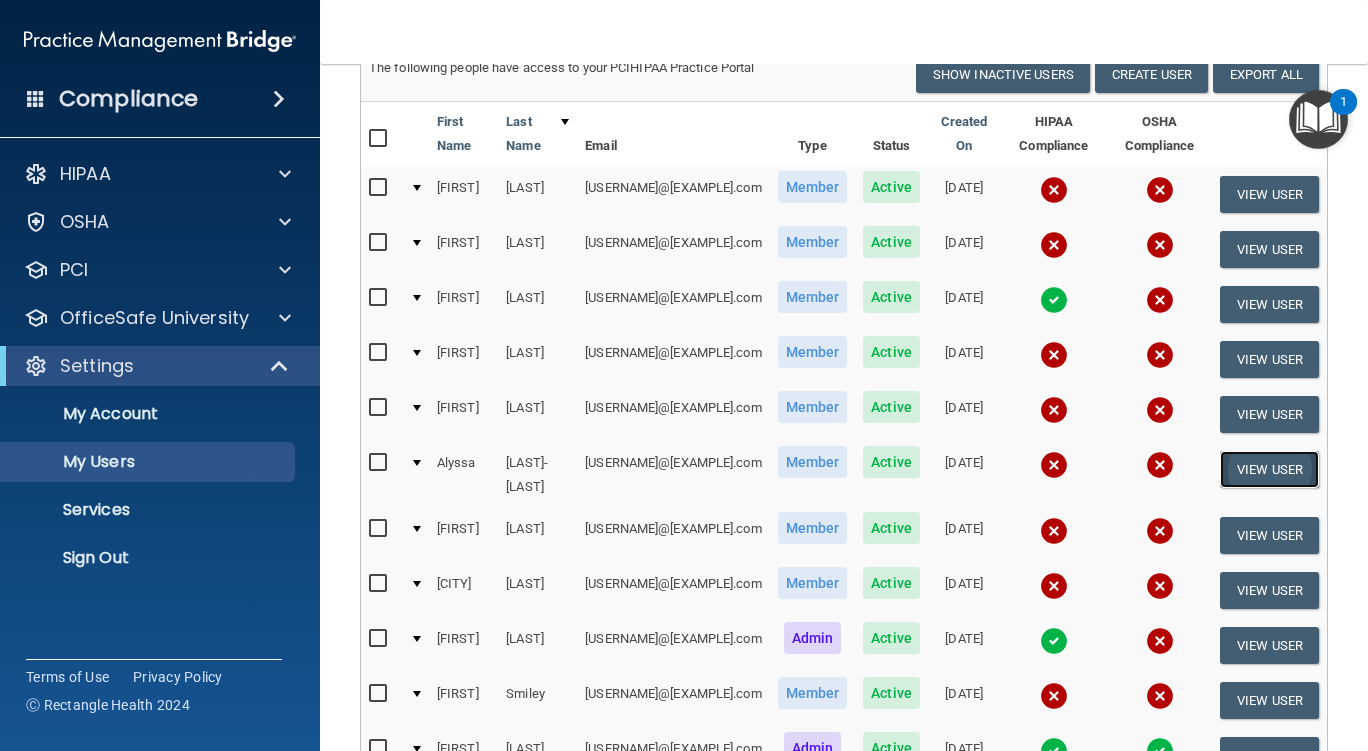drag, startPoint x: 1311, startPoint y: 460, endPoint x: 1291, endPoint y: 471, distance: 22.825424 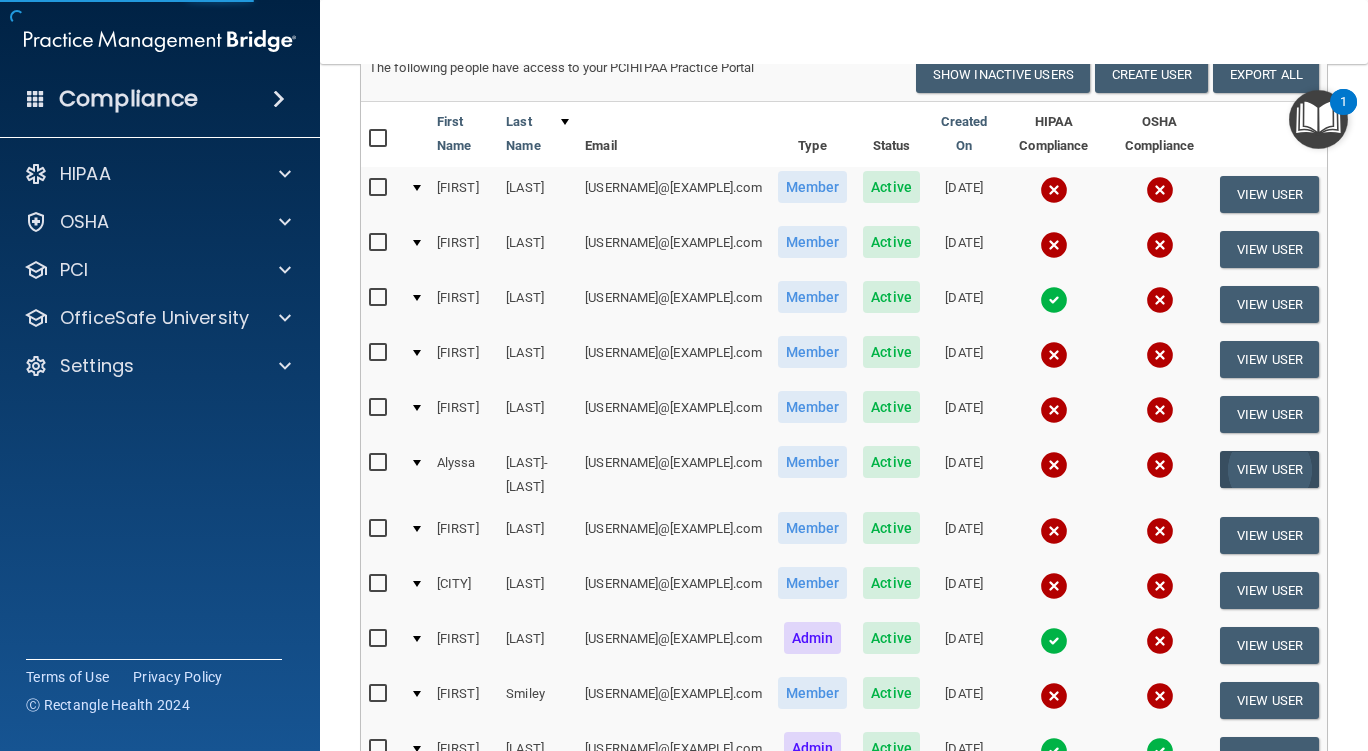 scroll, scrollTop: 0, scrollLeft: 0, axis: both 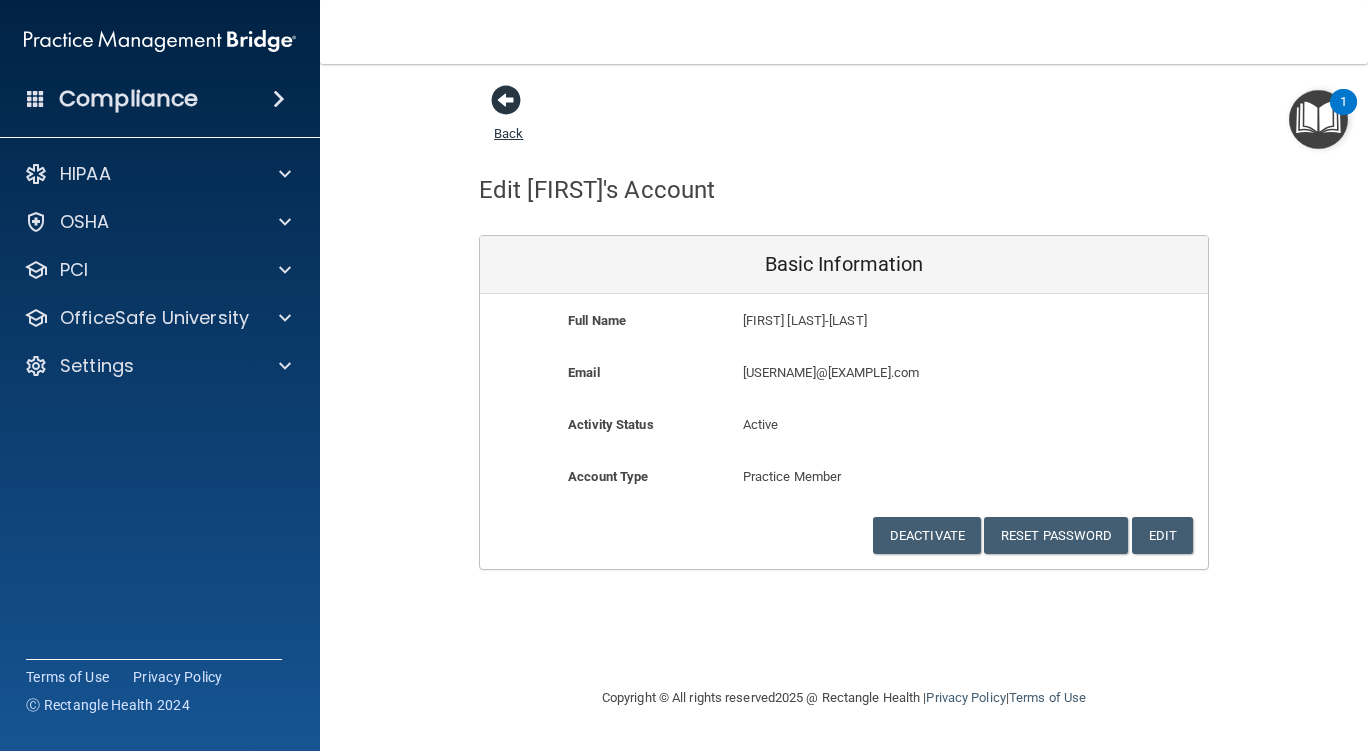 click at bounding box center [506, 100] 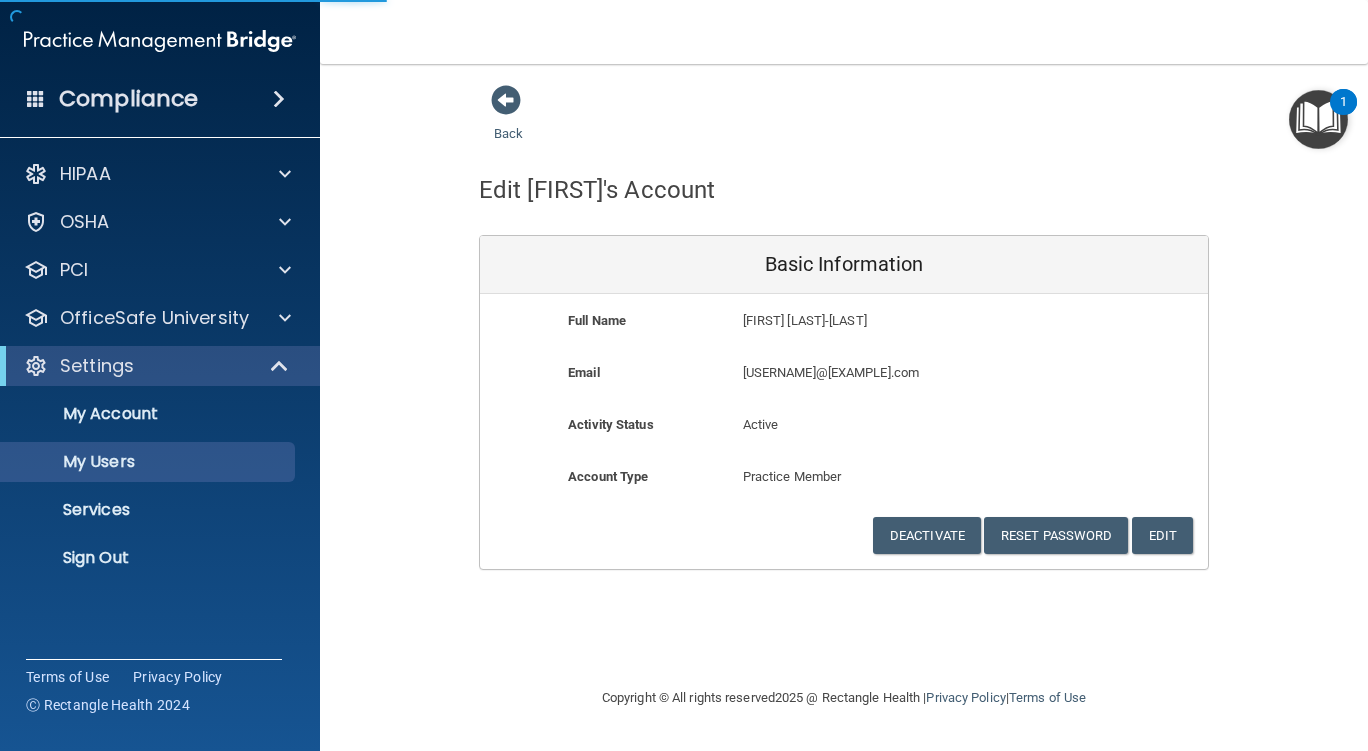 select on "20" 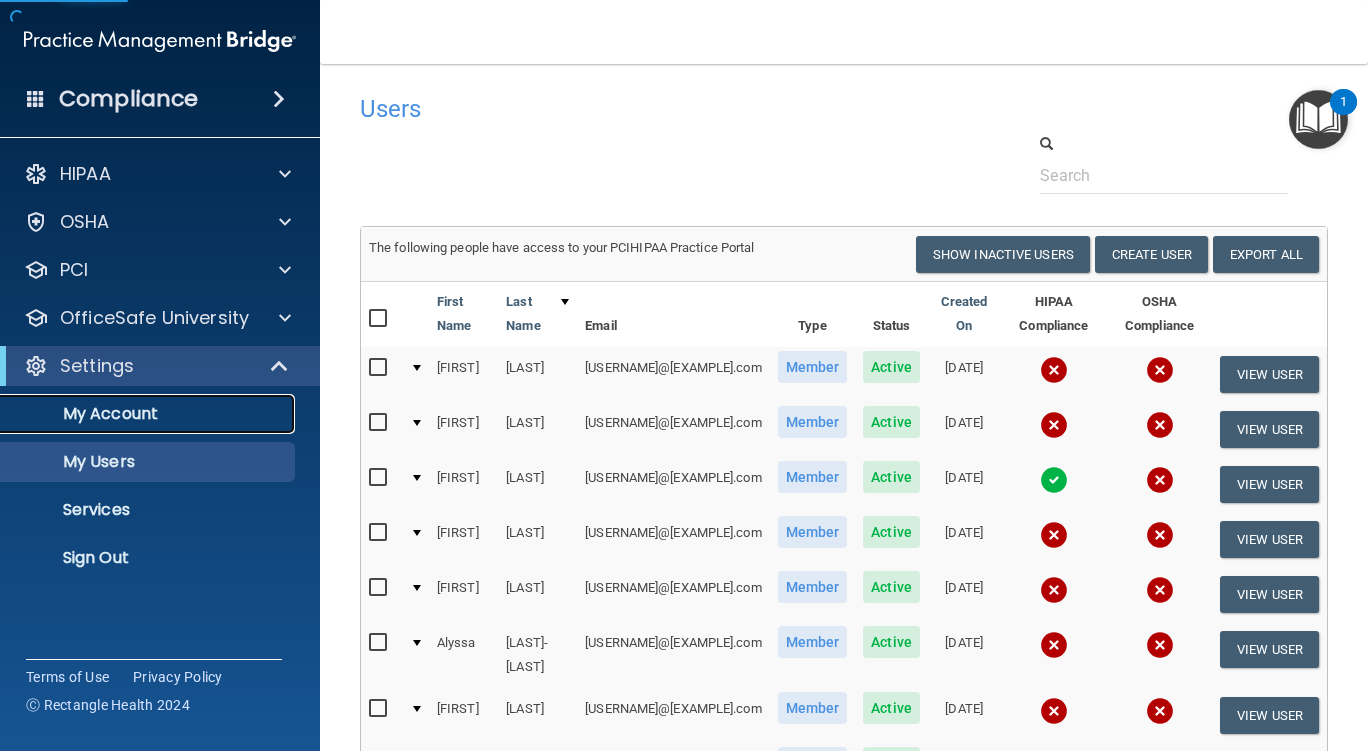 click on "My Account" at bounding box center (149, 414) 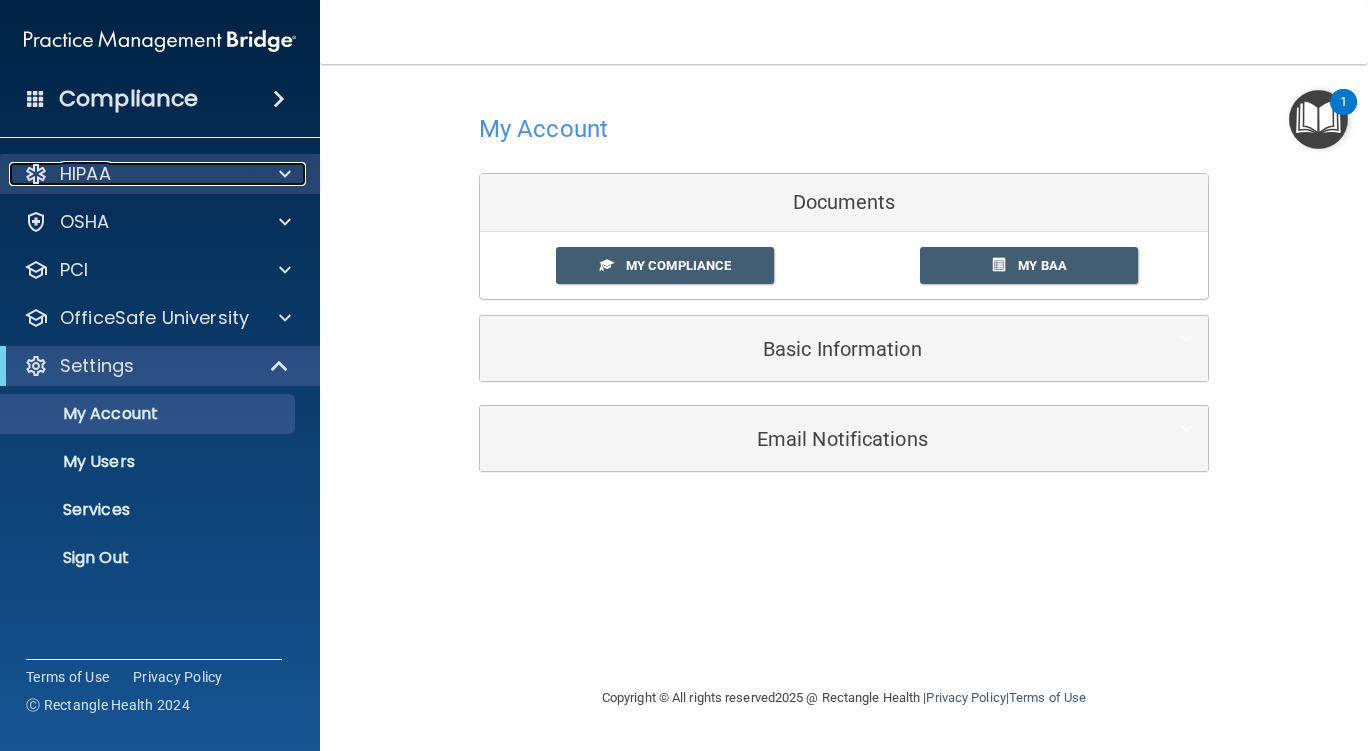 click on "HIPAA" at bounding box center (133, 174) 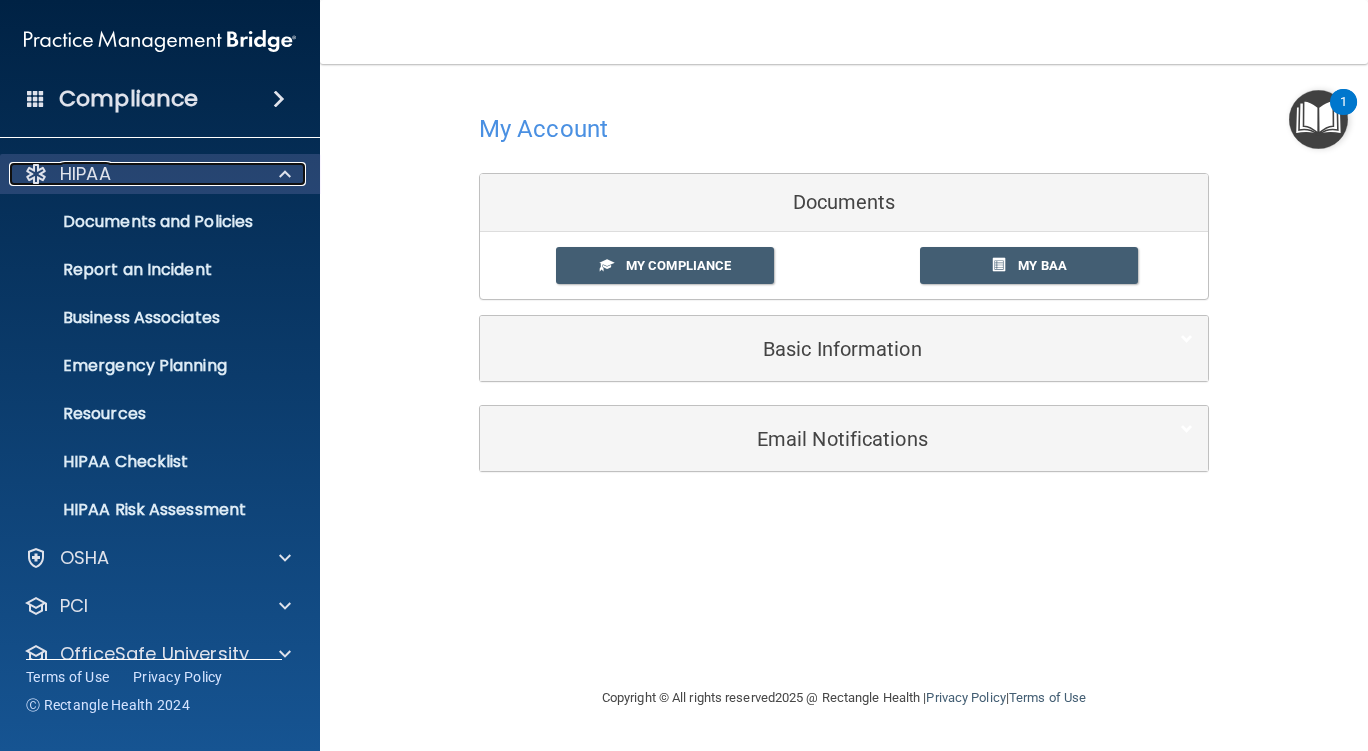 click on "HIPAA" at bounding box center [133, 174] 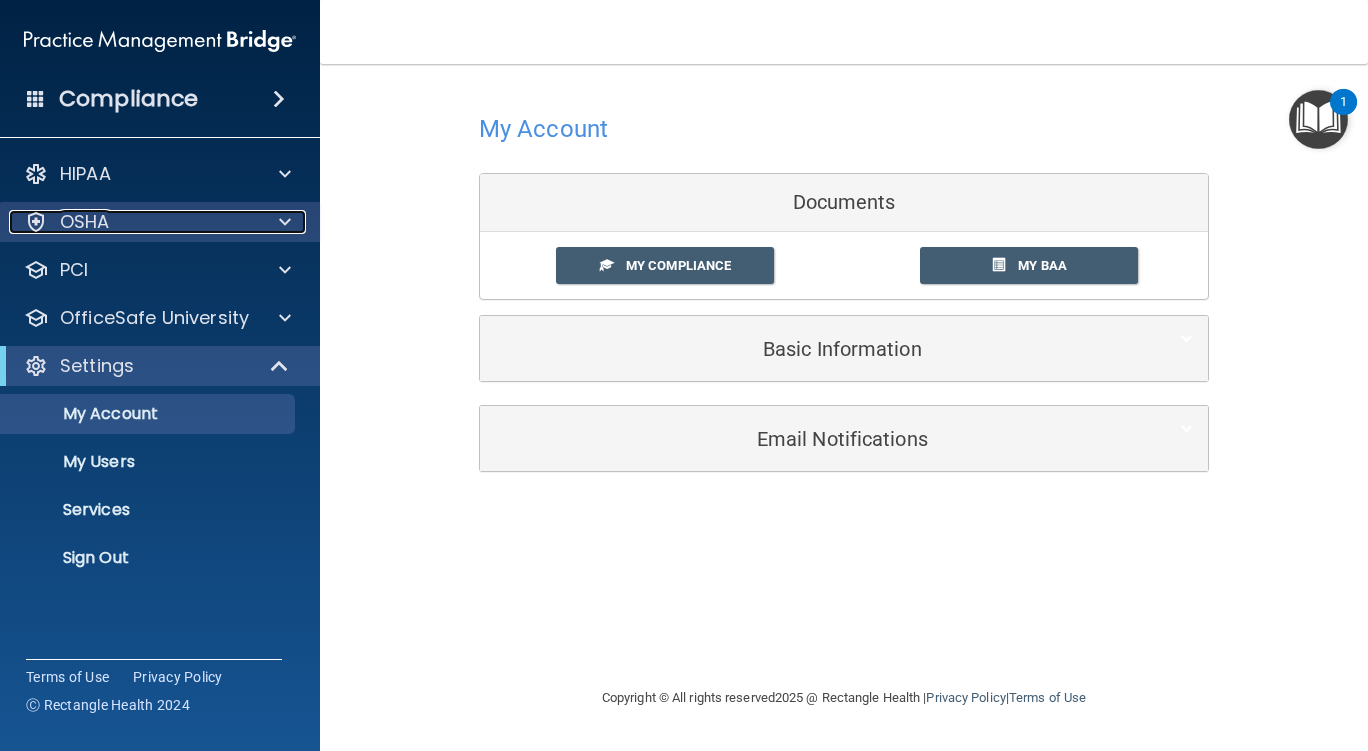 click on "OSHA" at bounding box center [133, 222] 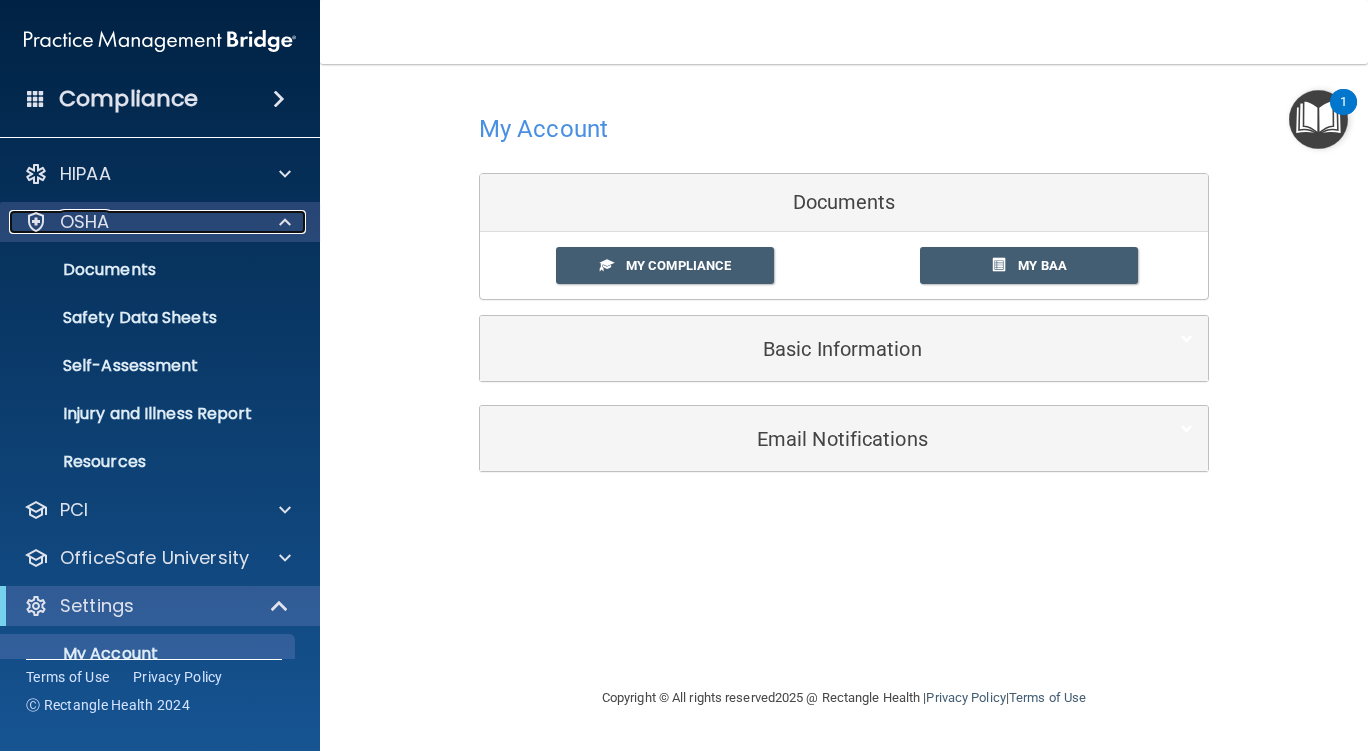 click on "OSHA" at bounding box center [133, 222] 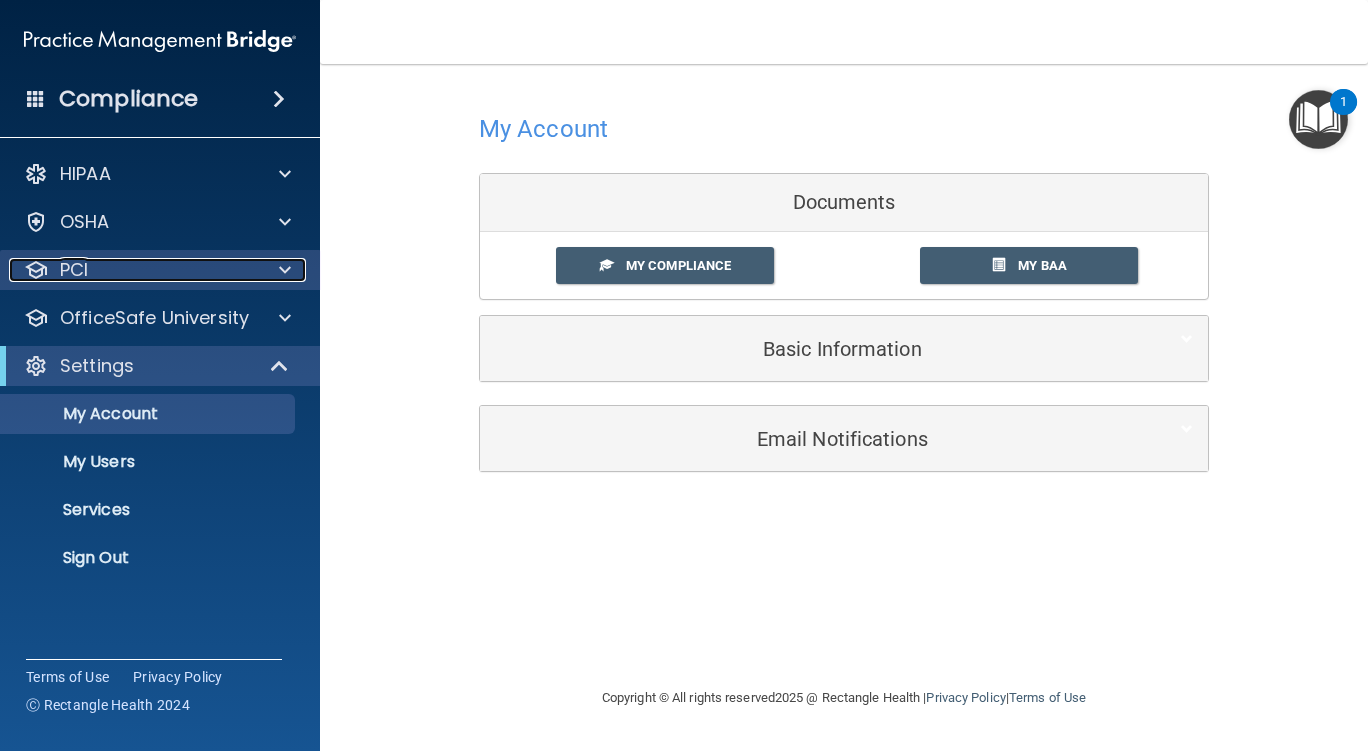 click on "PCI" at bounding box center (133, 270) 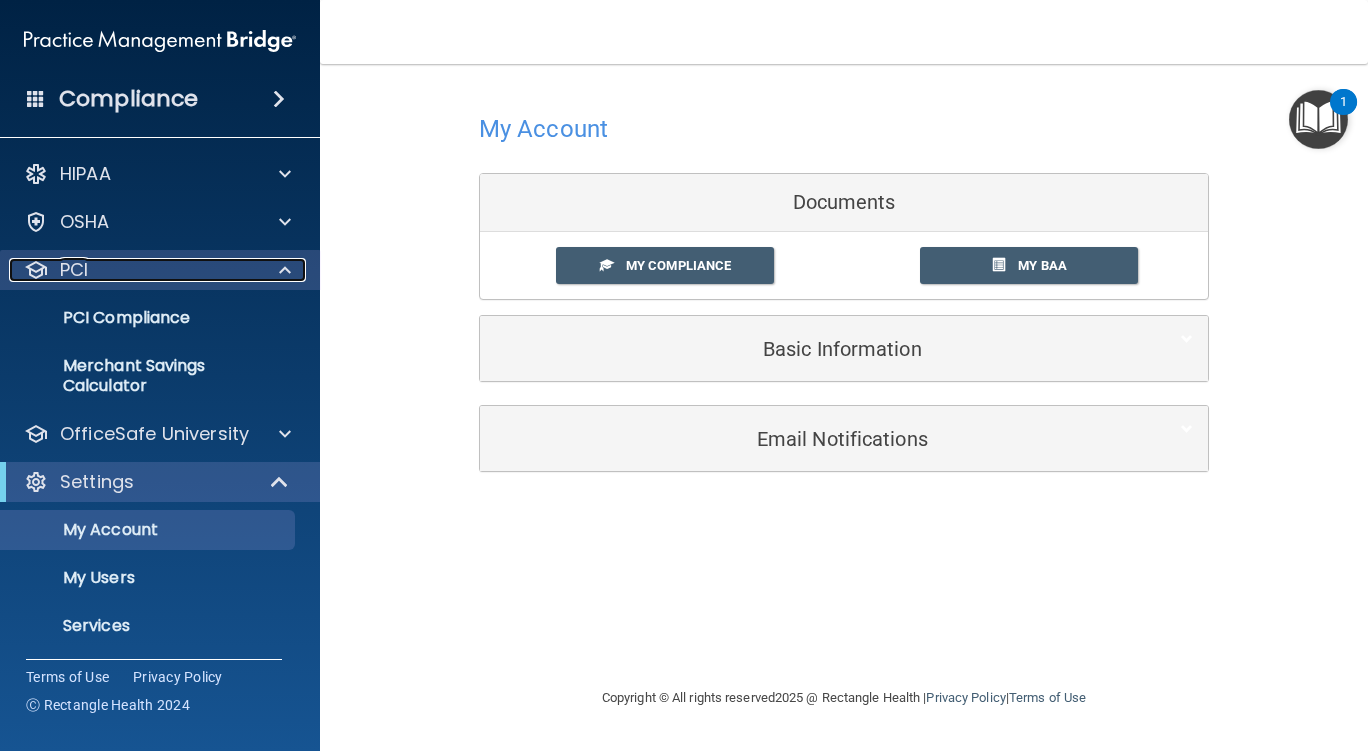 click on "PCI" at bounding box center (133, 270) 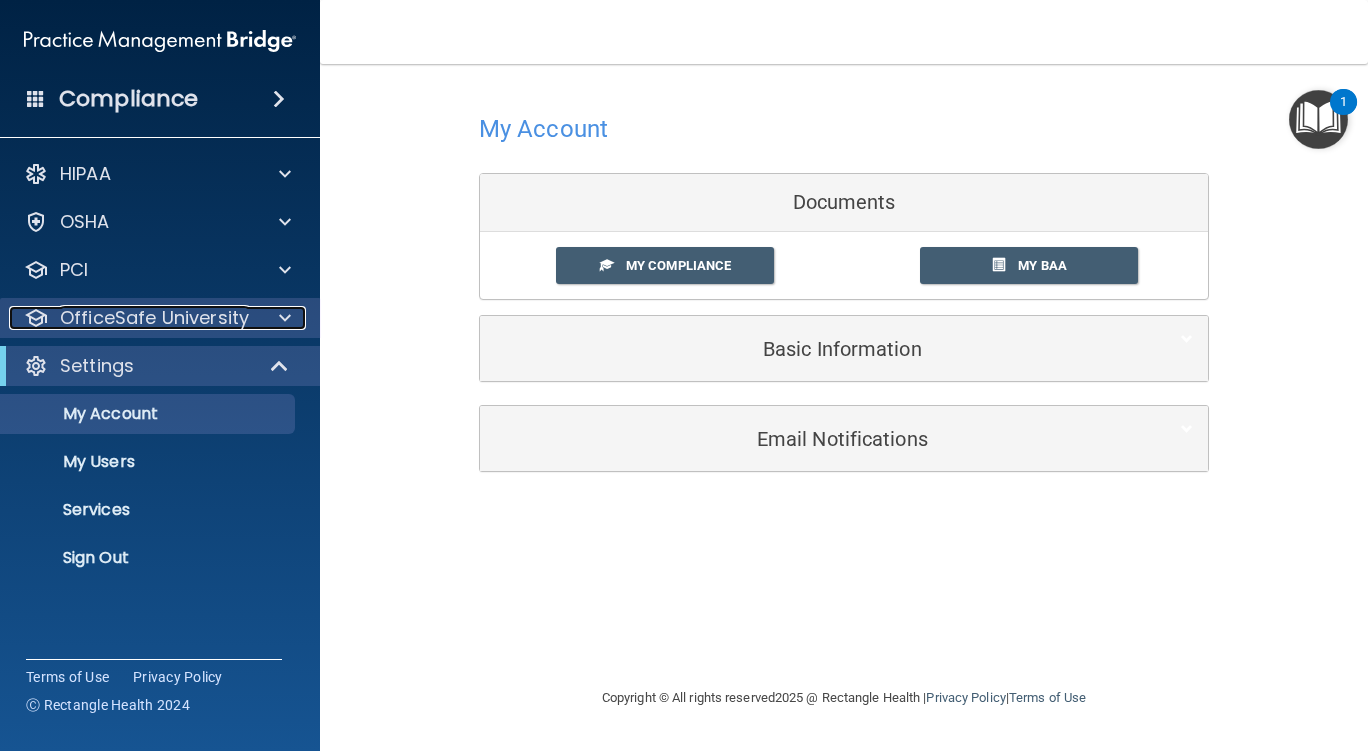 click on "OfficeSafe University" at bounding box center (154, 318) 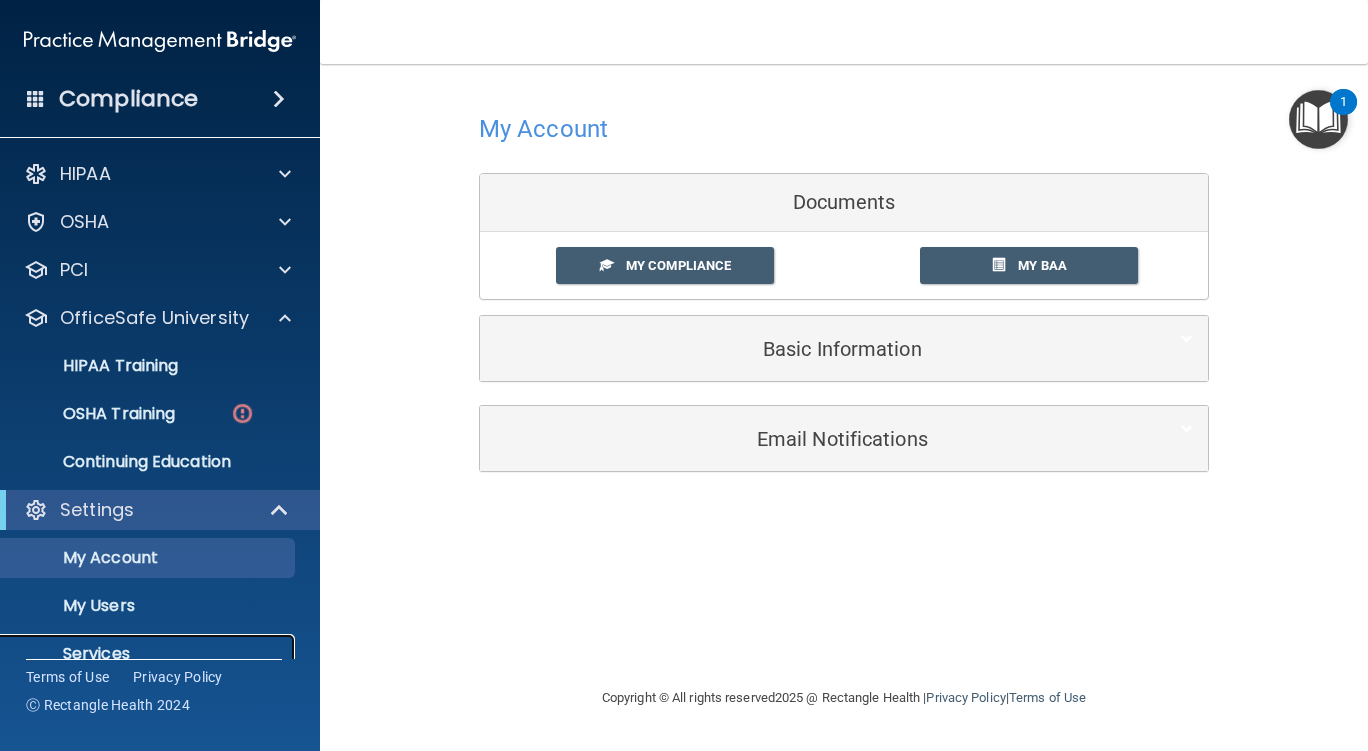 click on "Services" at bounding box center (149, 654) 